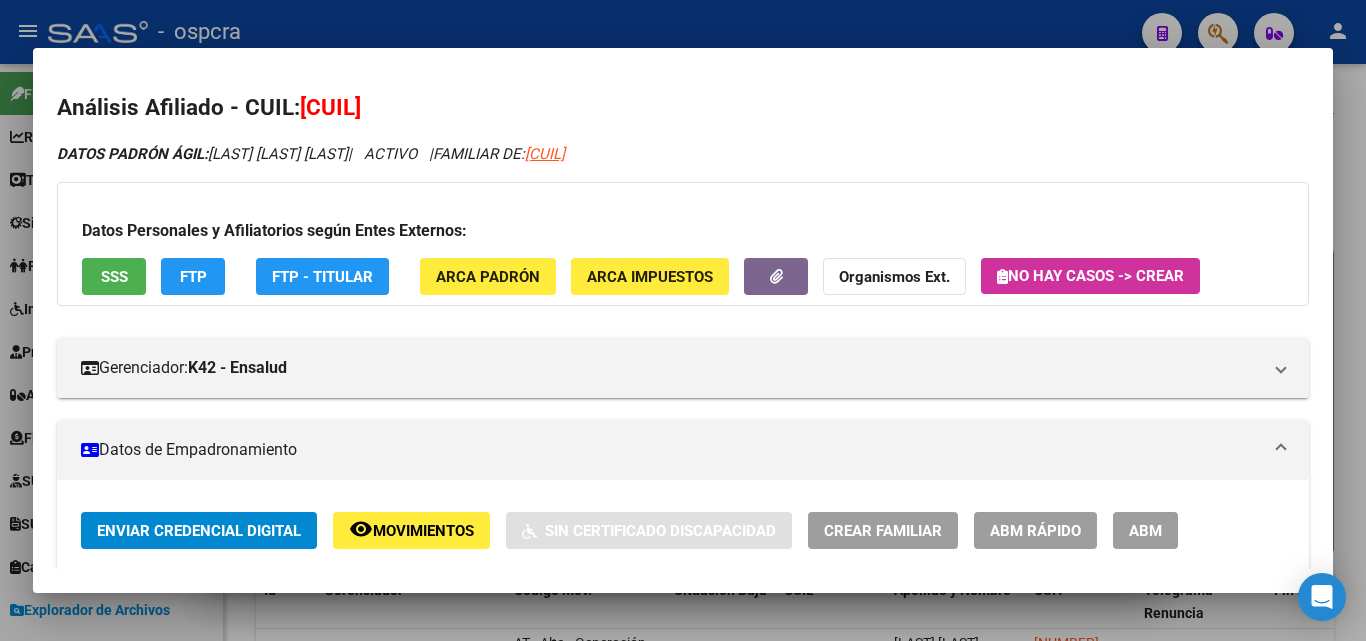 scroll, scrollTop: 0, scrollLeft: 0, axis: both 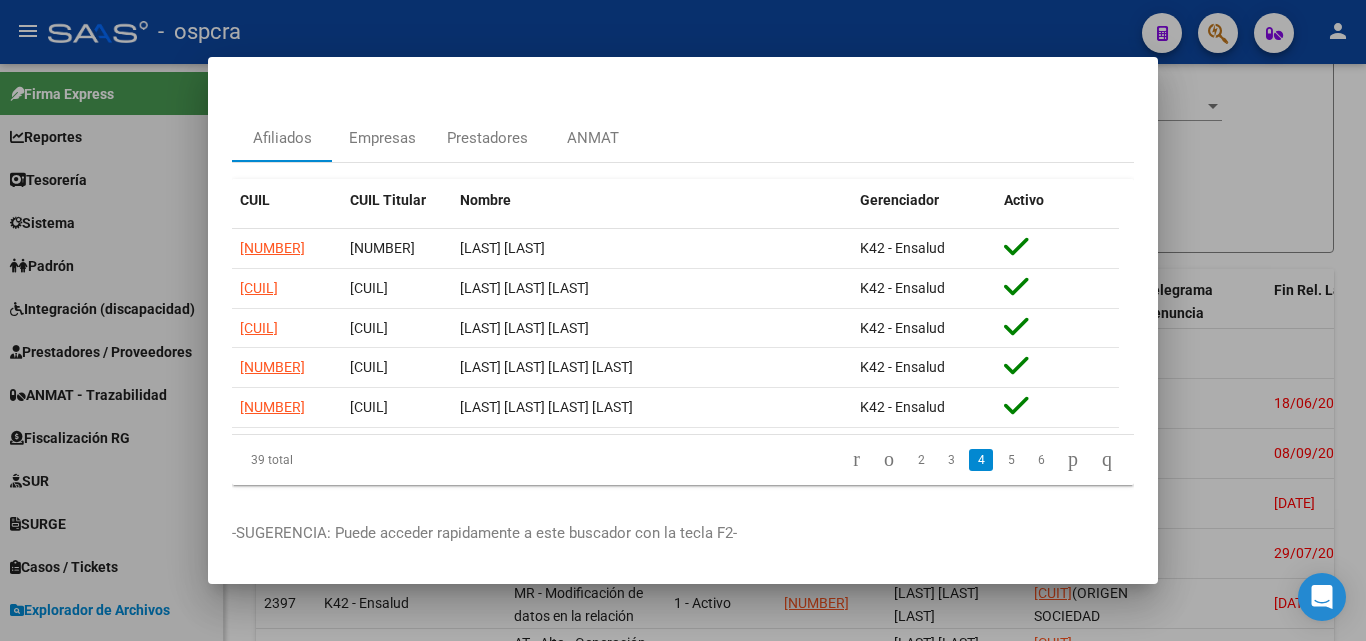 click at bounding box center [683, 320] 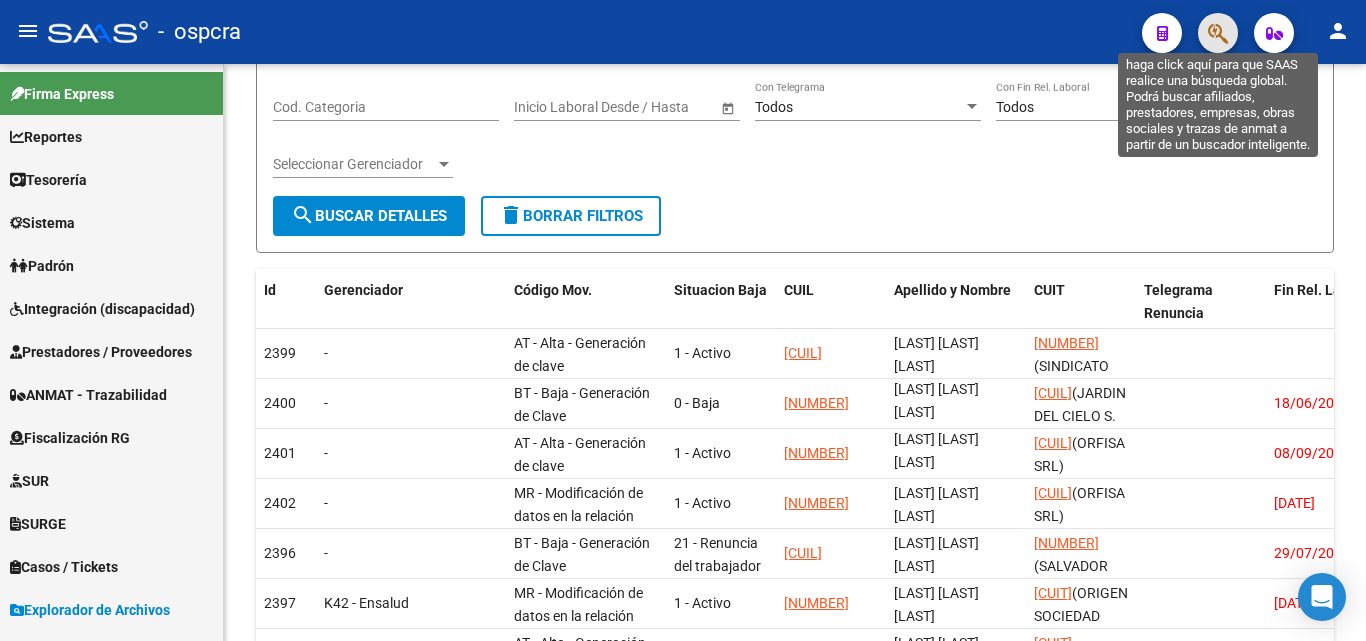 click 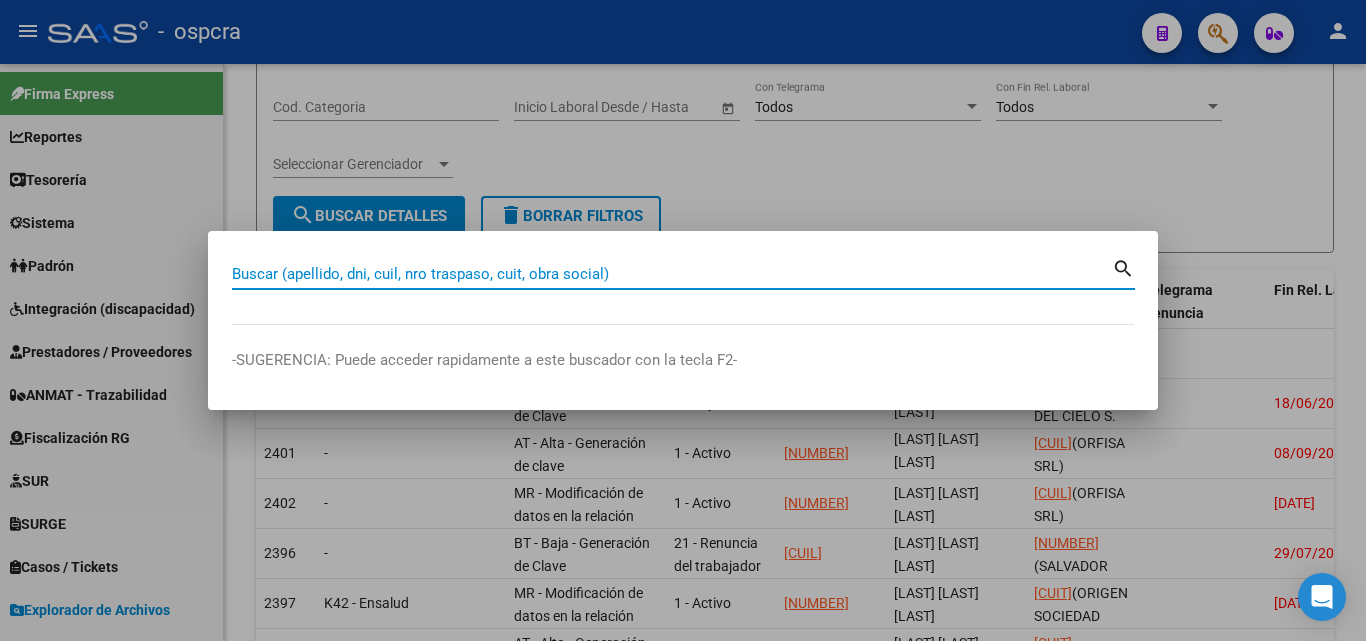paste on "[DOCUMENT_NUMBER]" 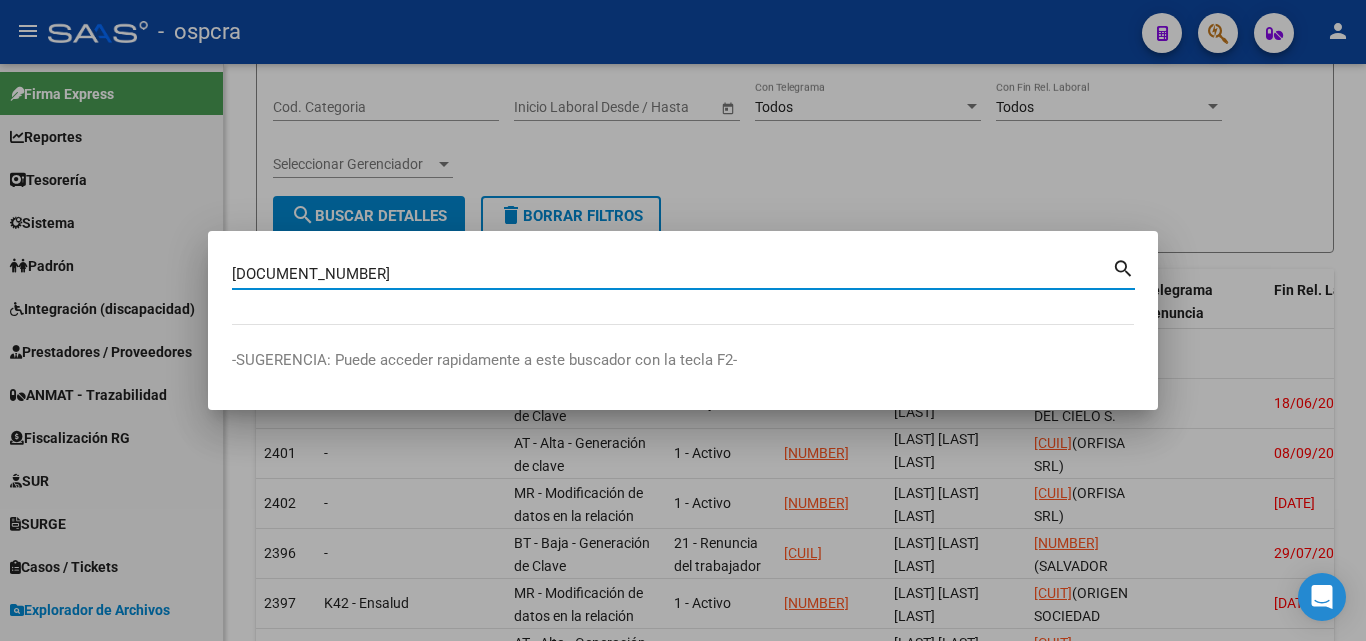 type on "[DOCUMENT_NUMBER]" 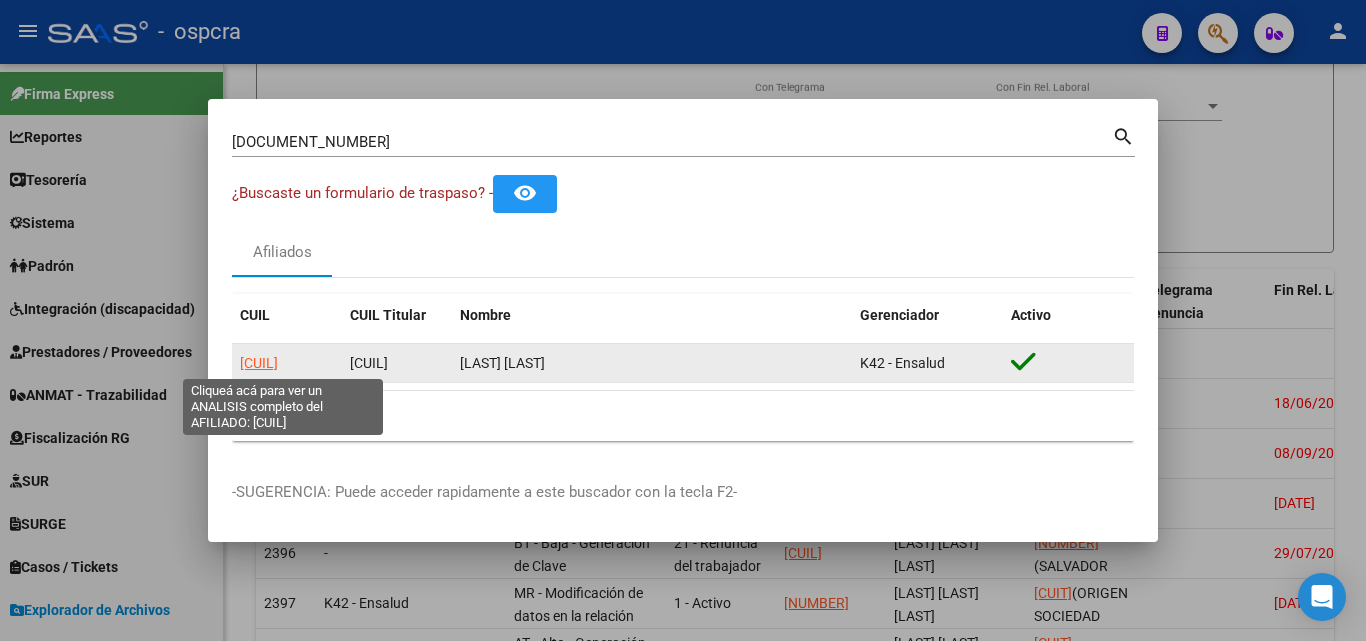 click on "[CUIL]" 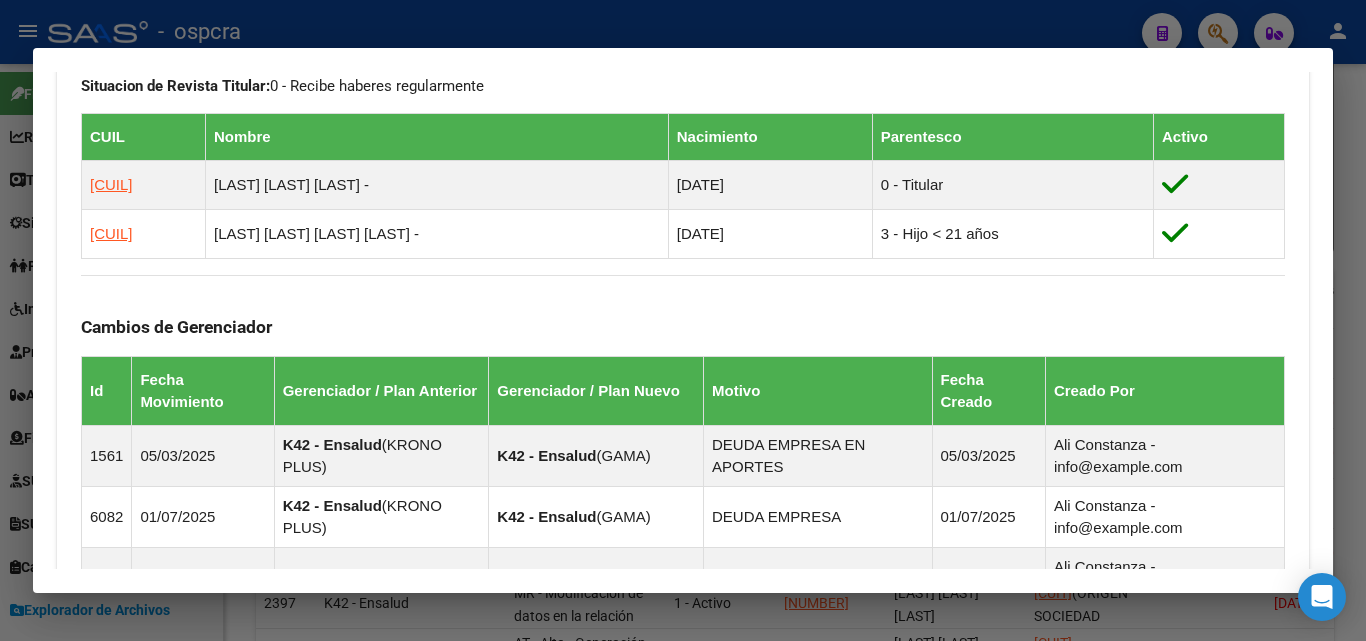 scroll, scrollTop: 1520, scrollLeft: 0, axis: vertical 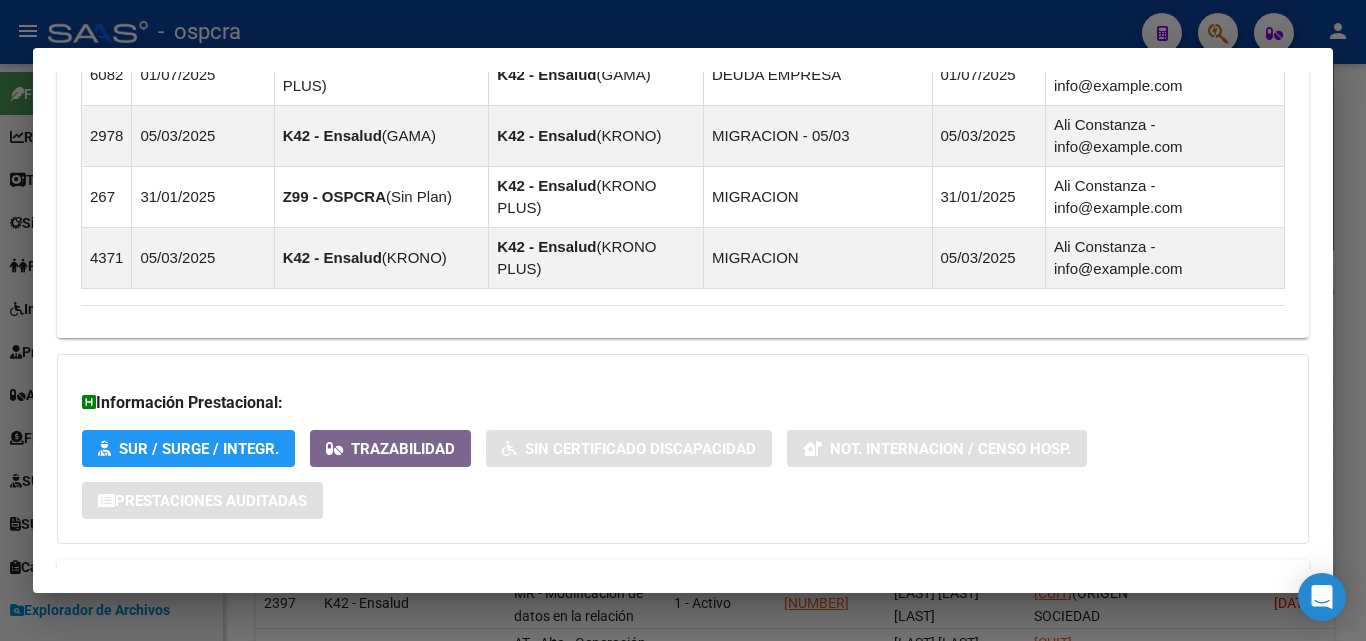 click on "Aportes y Contribuciones del Titular: [NUMBER]" at bounding box center [281, 653] 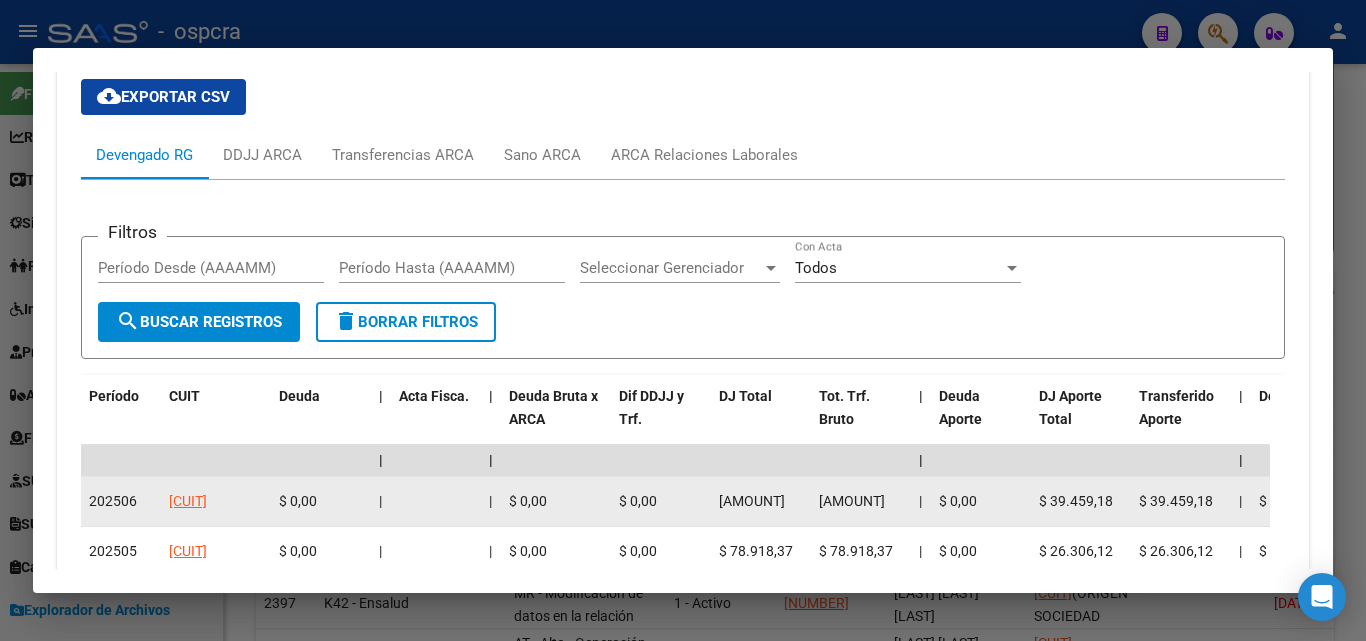 scroll, scrollTop: 2121, scrollLeft: 0, axis: vertical 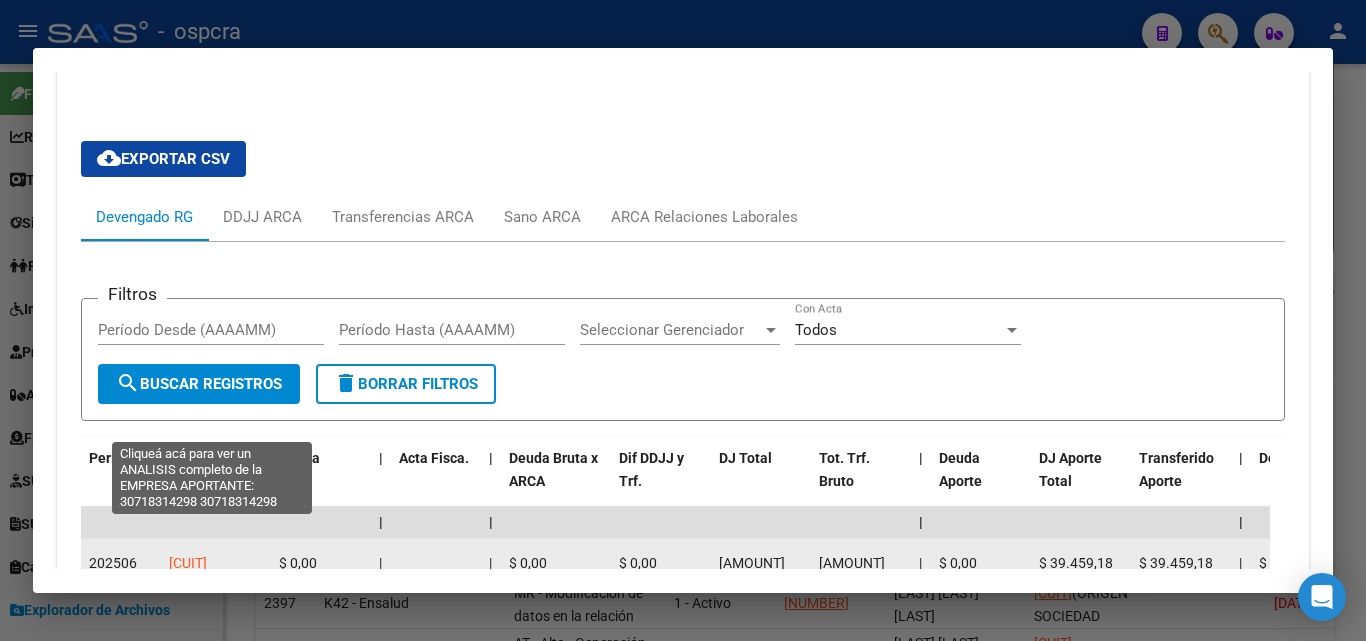 click on "[CUIT]" 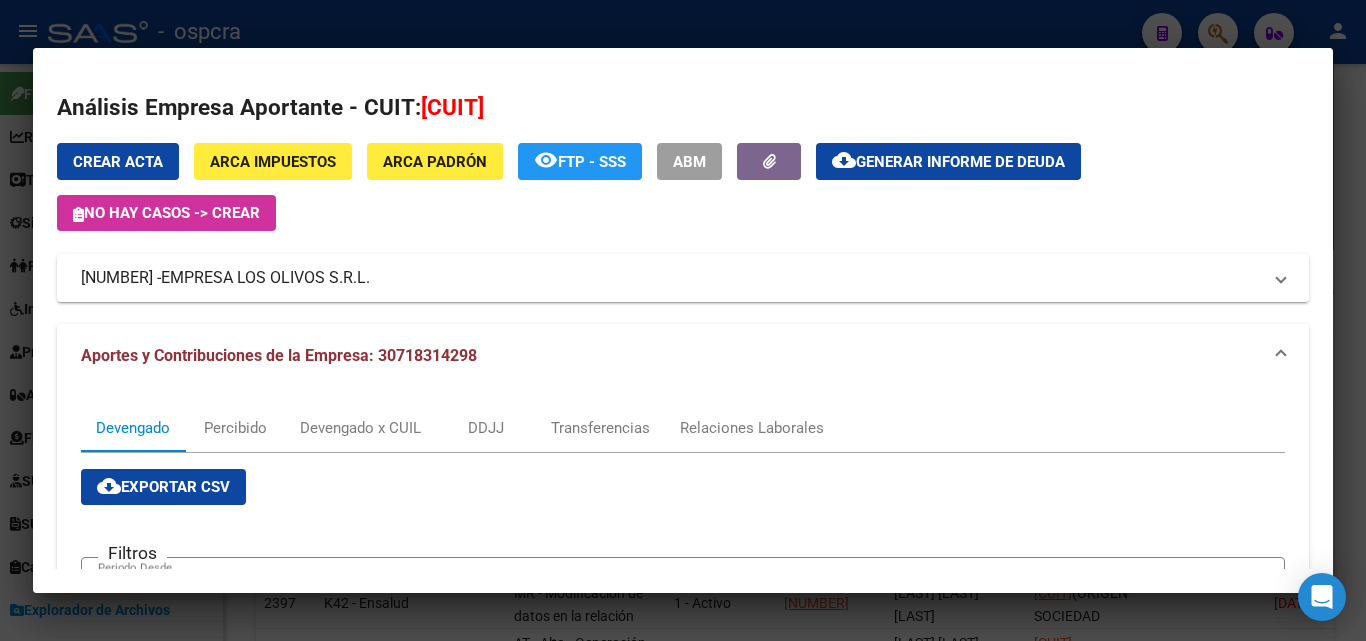 click at bounding box center [683, 320] 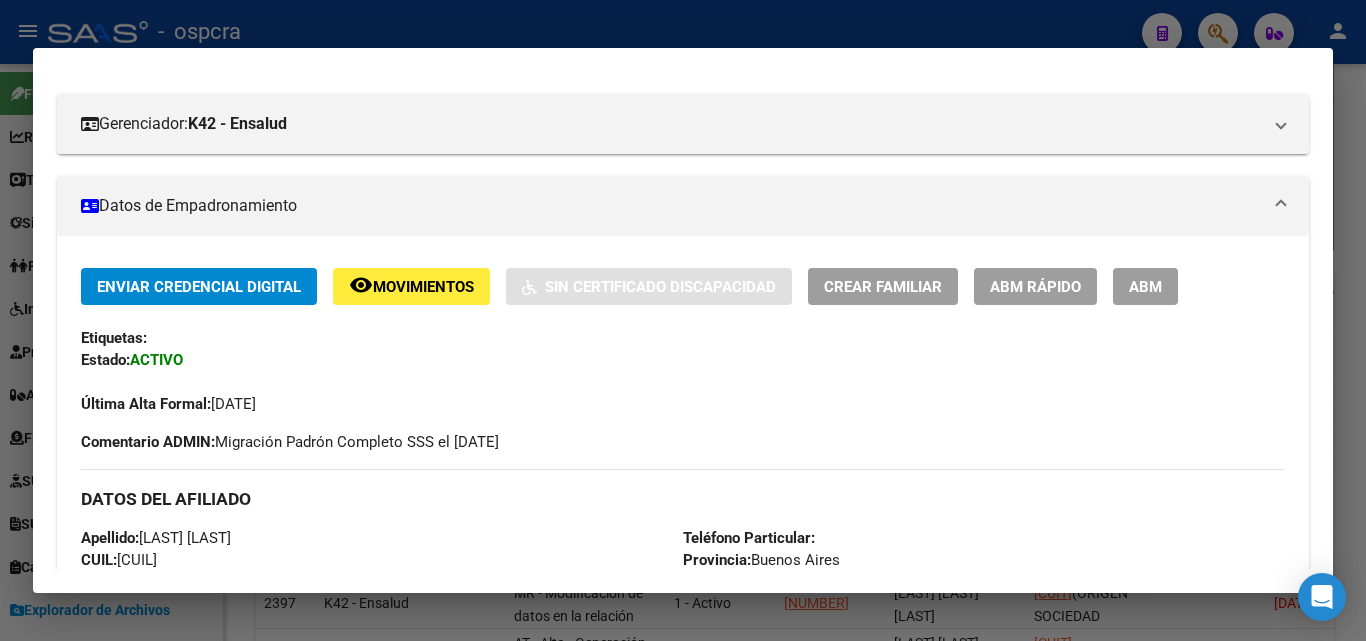 scroll, scrollTop: 221, scrollLeft: 0, axis: vertical 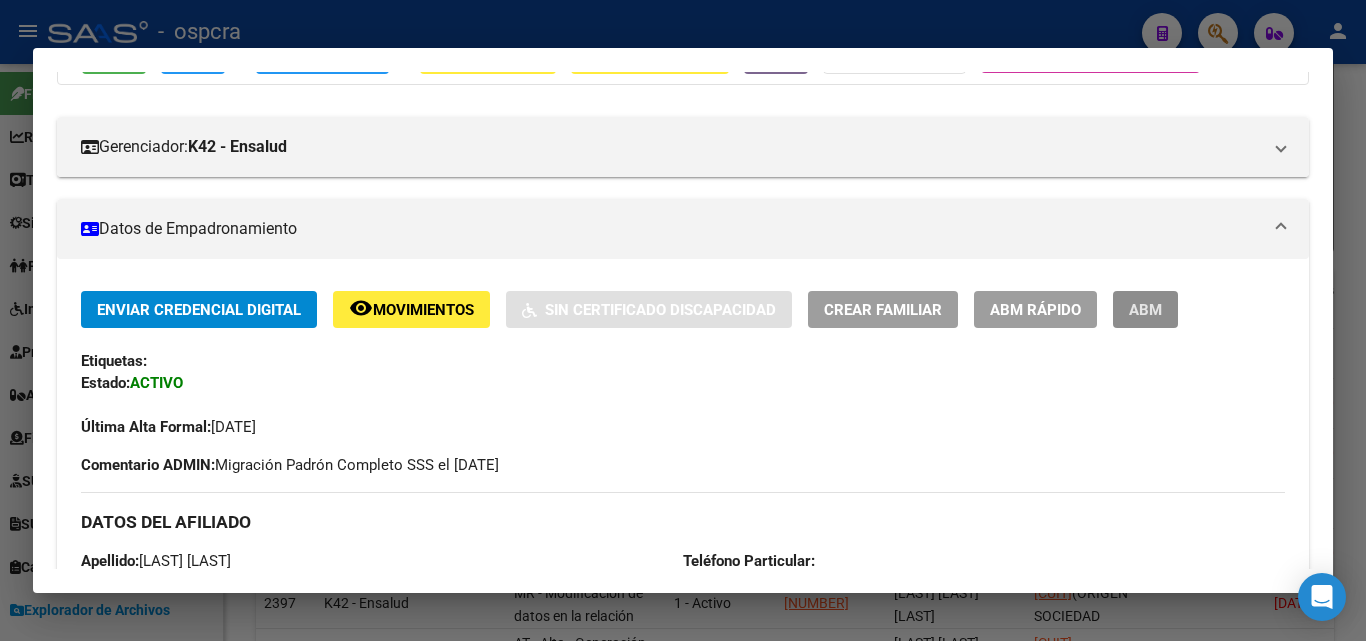 click on "ABM" at bounding box center [1145, 310] 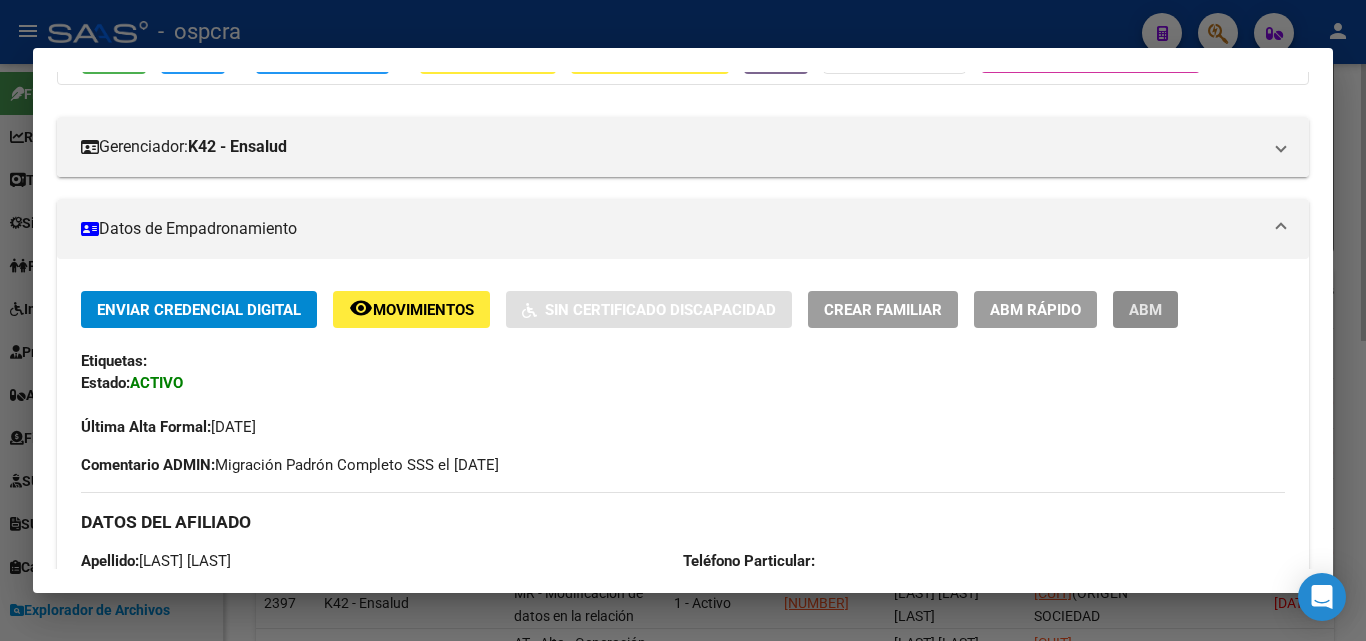 type 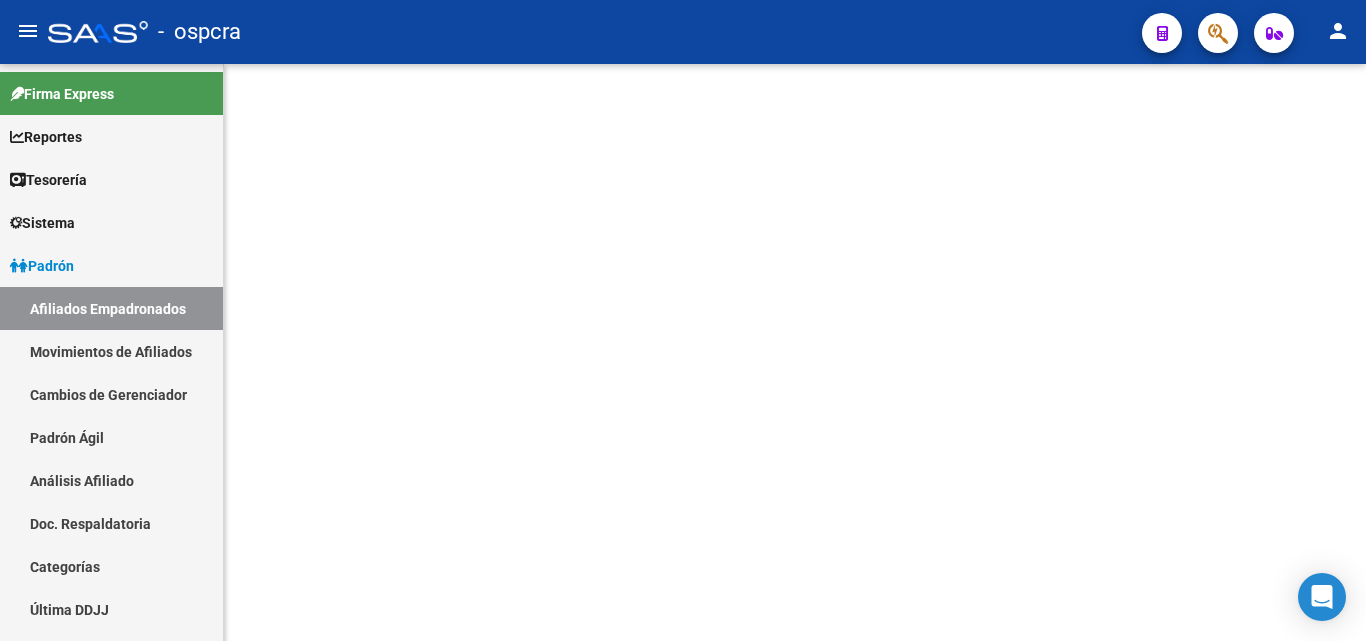 scroll, scrollTop: 0, scrollLeft: 0, axis: both 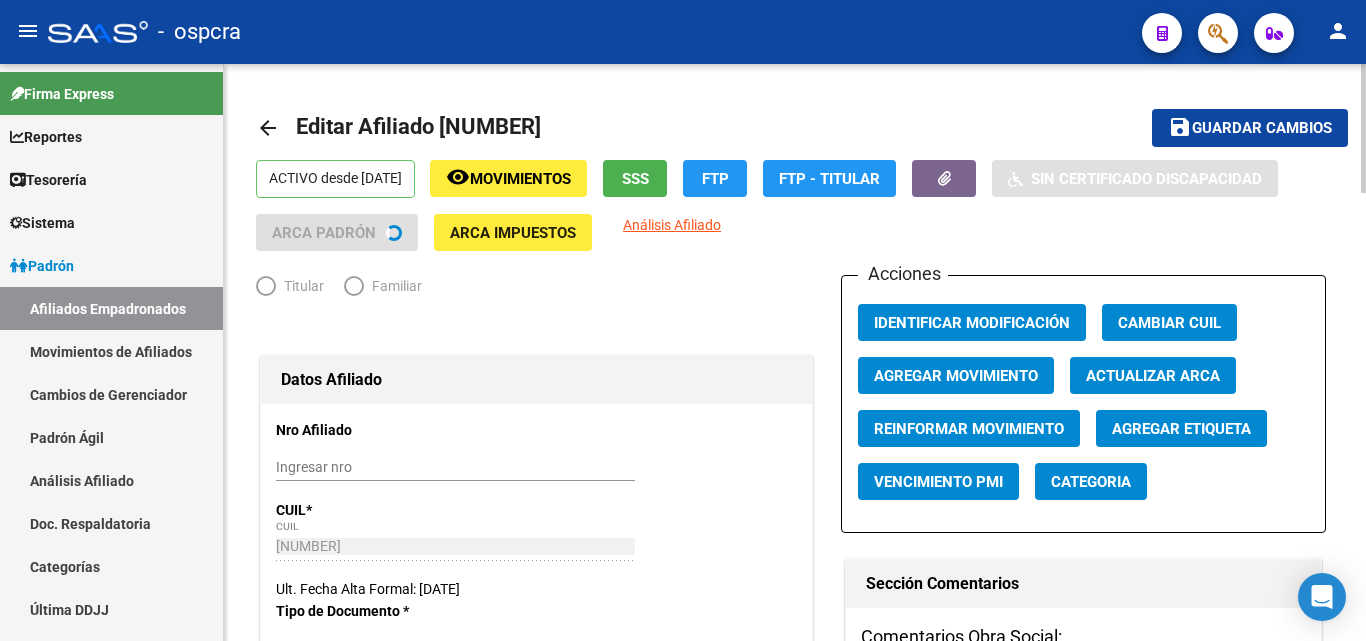 radio on "true" 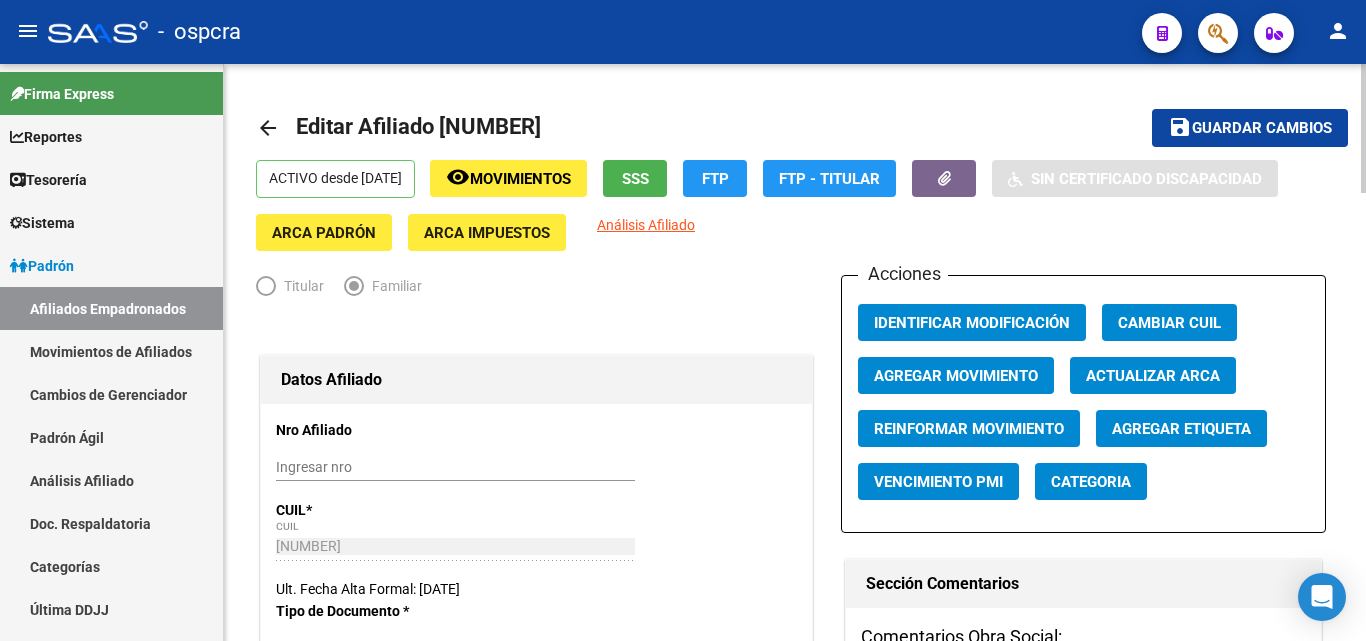click on "Agregar Movimiento" 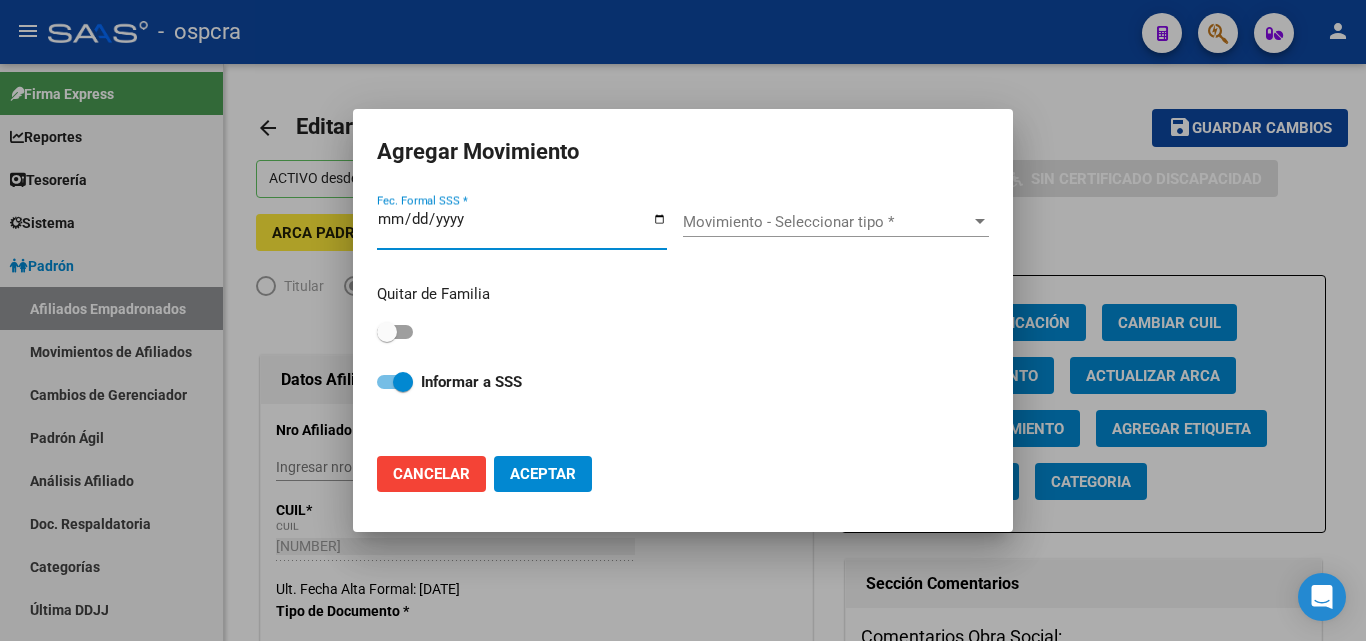 click at bounding box center [683, 320] 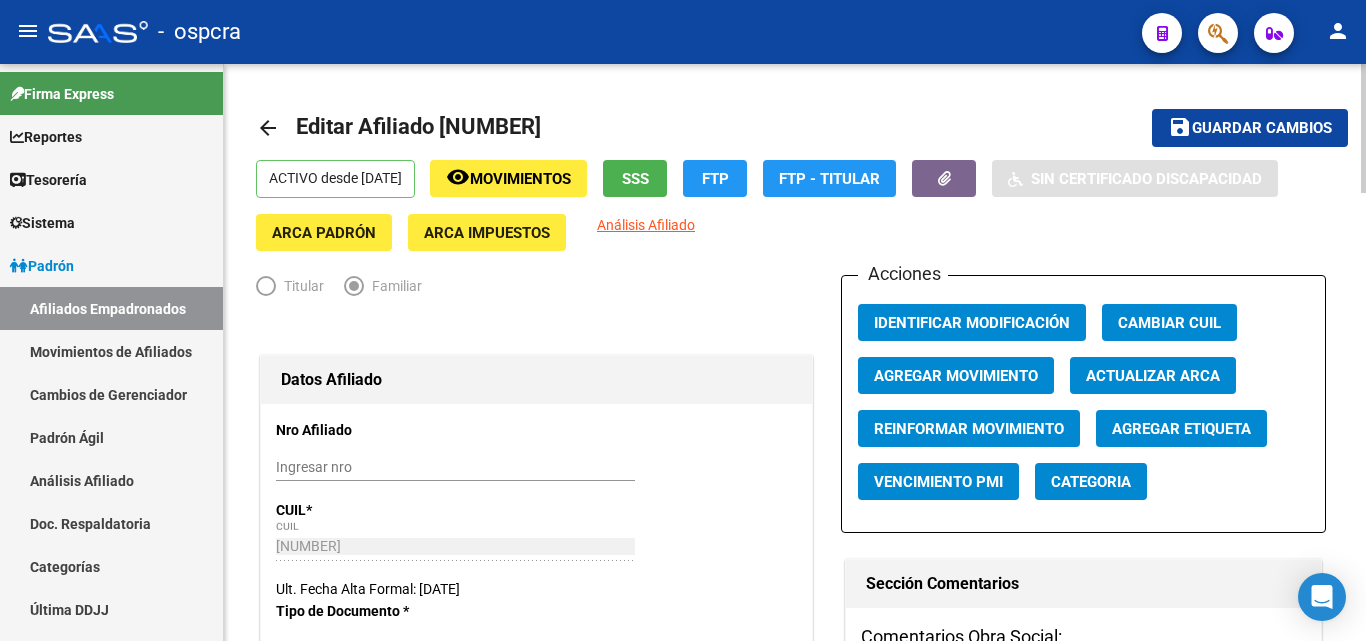 scroll, scrollTop: 500, scrollLeft: 0, axis: vertical 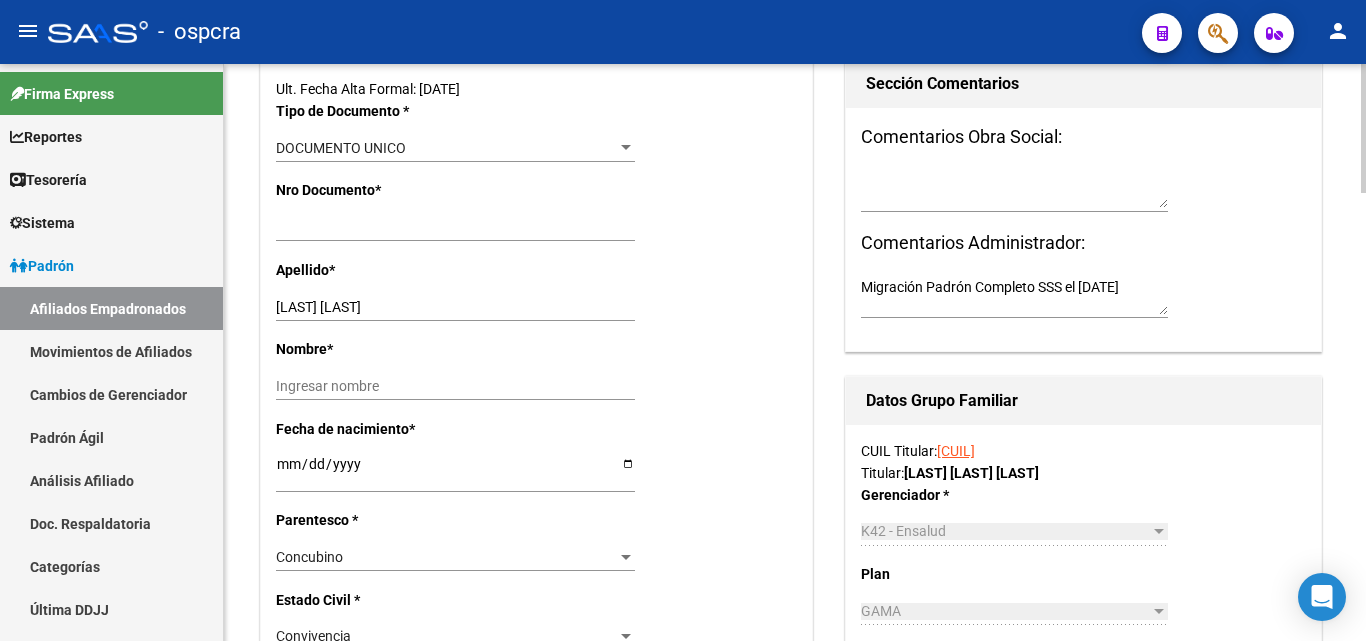 click on "[CUIL]" 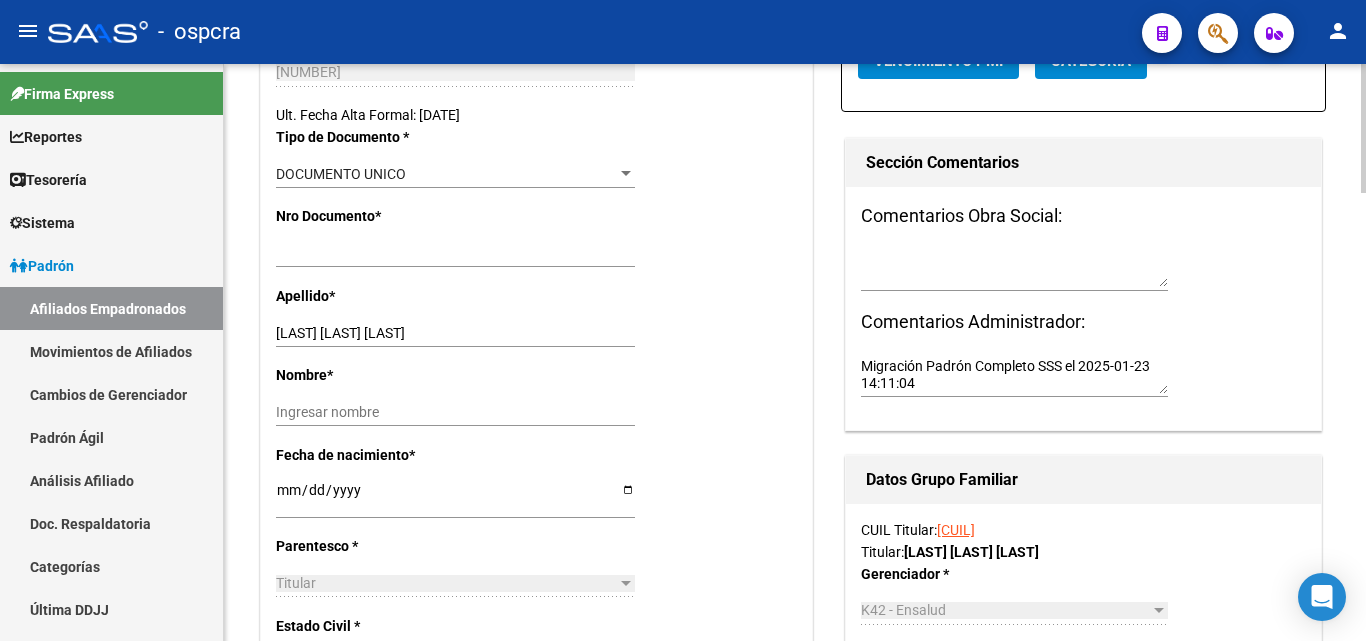 scroll, scrollTop: 100, scrollLeft: 0, axis: vertical 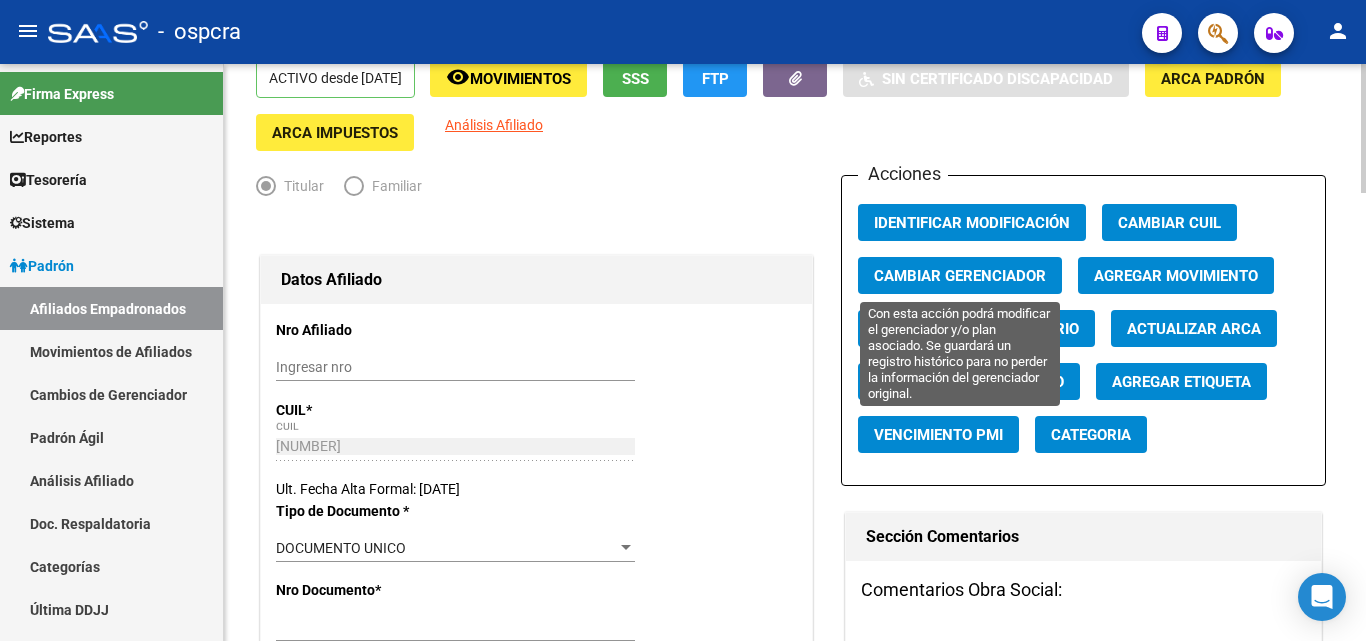 click on "Cambiar Gerenciador" 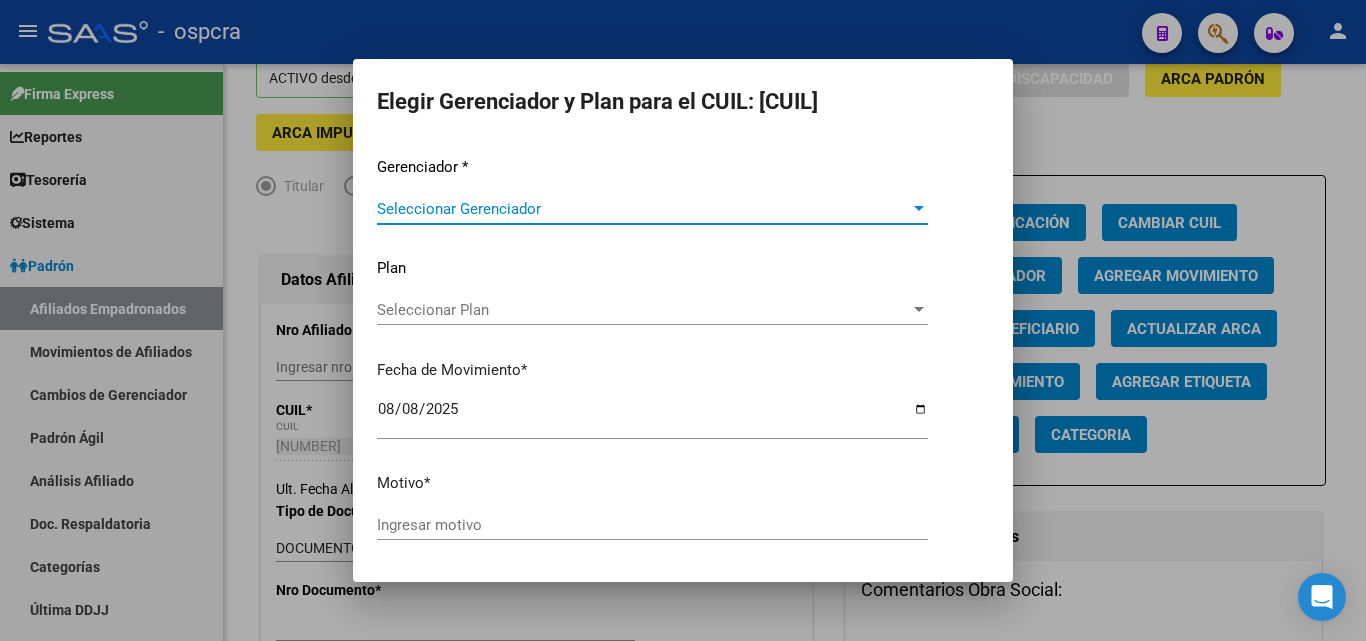 click on "Seleccionar Gerenciador" at bounding box center (643, 209) 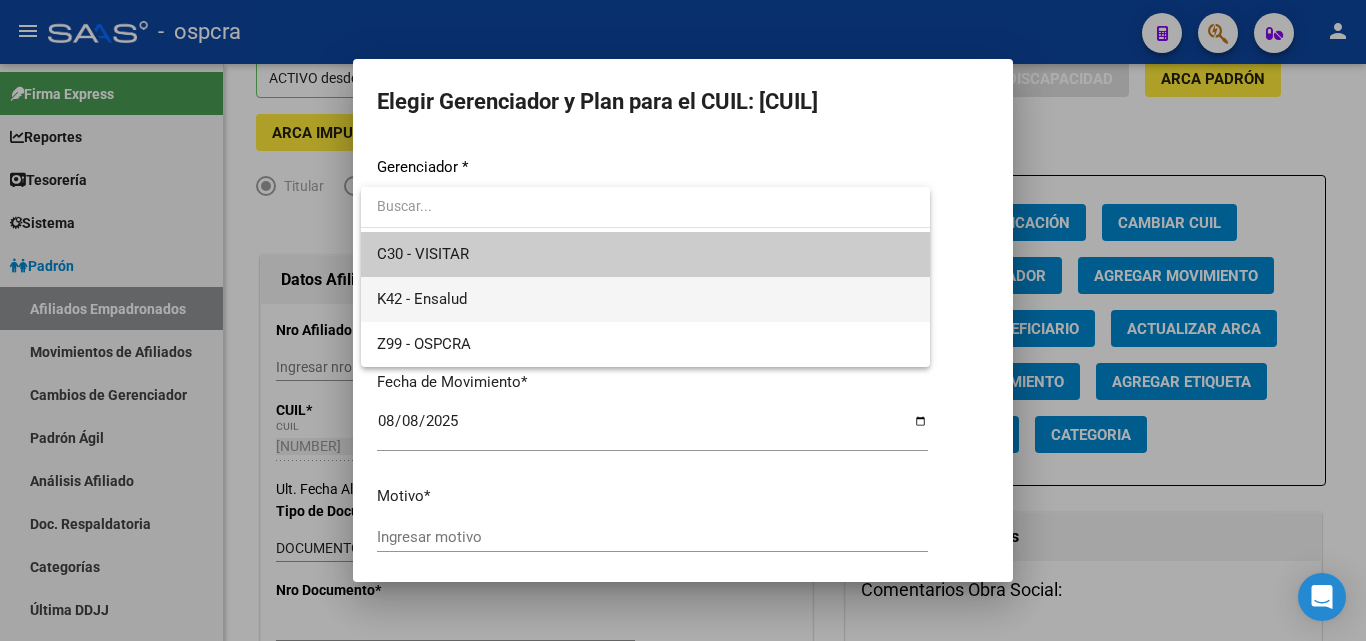 click on "K42 - Ensalud" at bounding box center (645, 299) 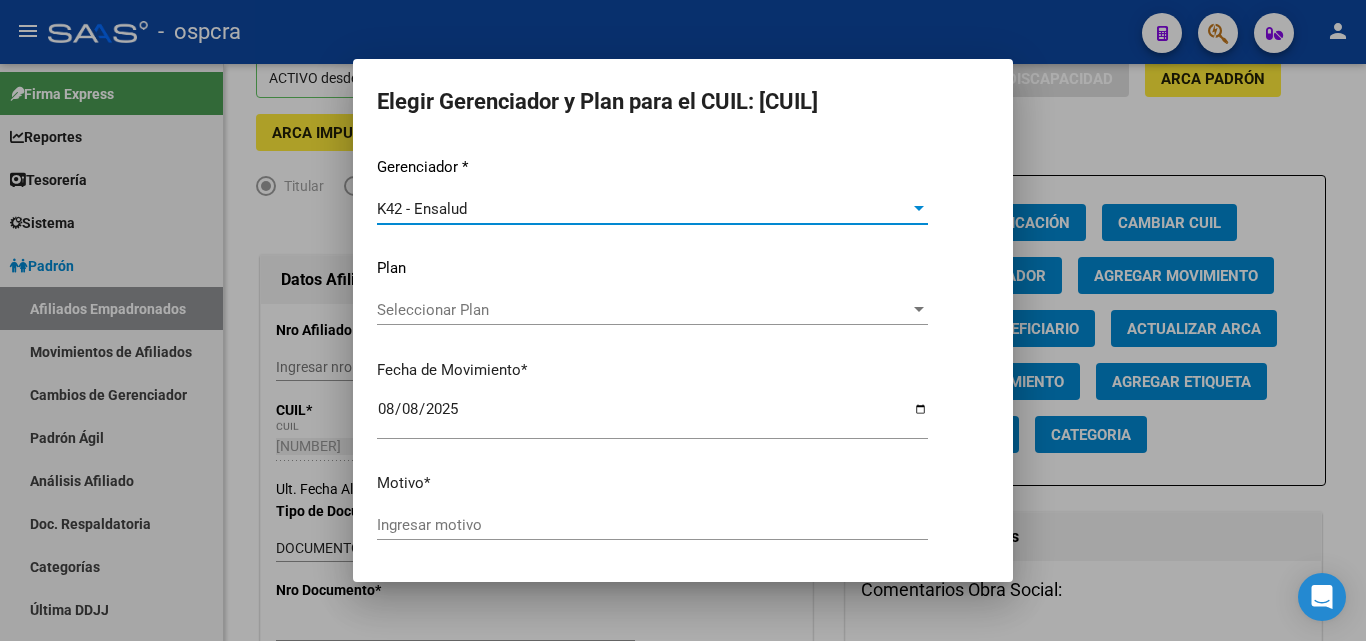 click on "Seleccionar Plan" at bounding box center [643, 310] 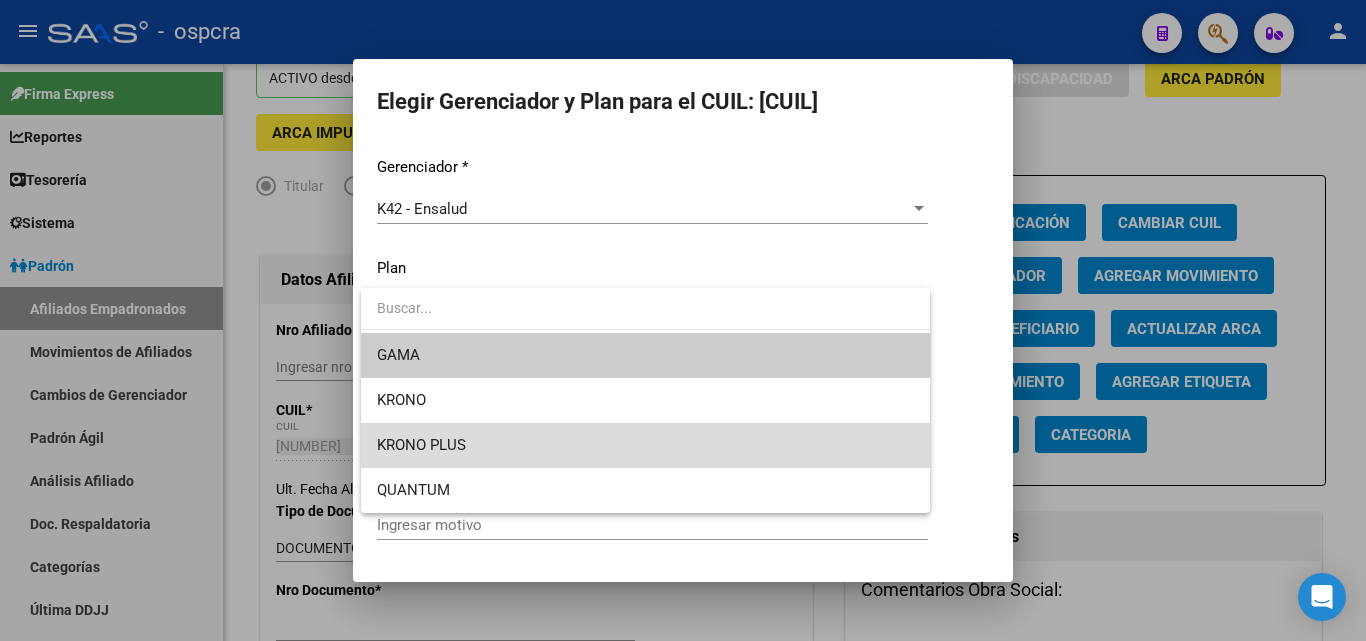 click on "KRONO PLUS" at bounding box center (645, 445) 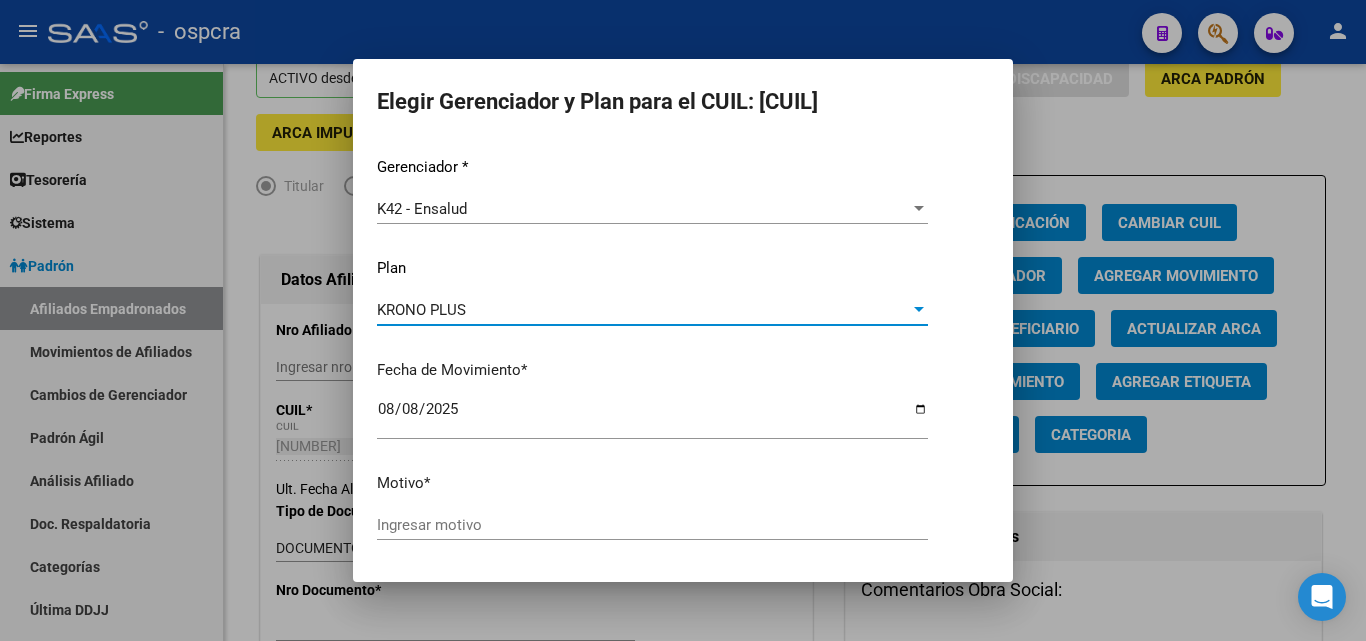 click on "Ingresar motivo" at bounding box center [652, 525] 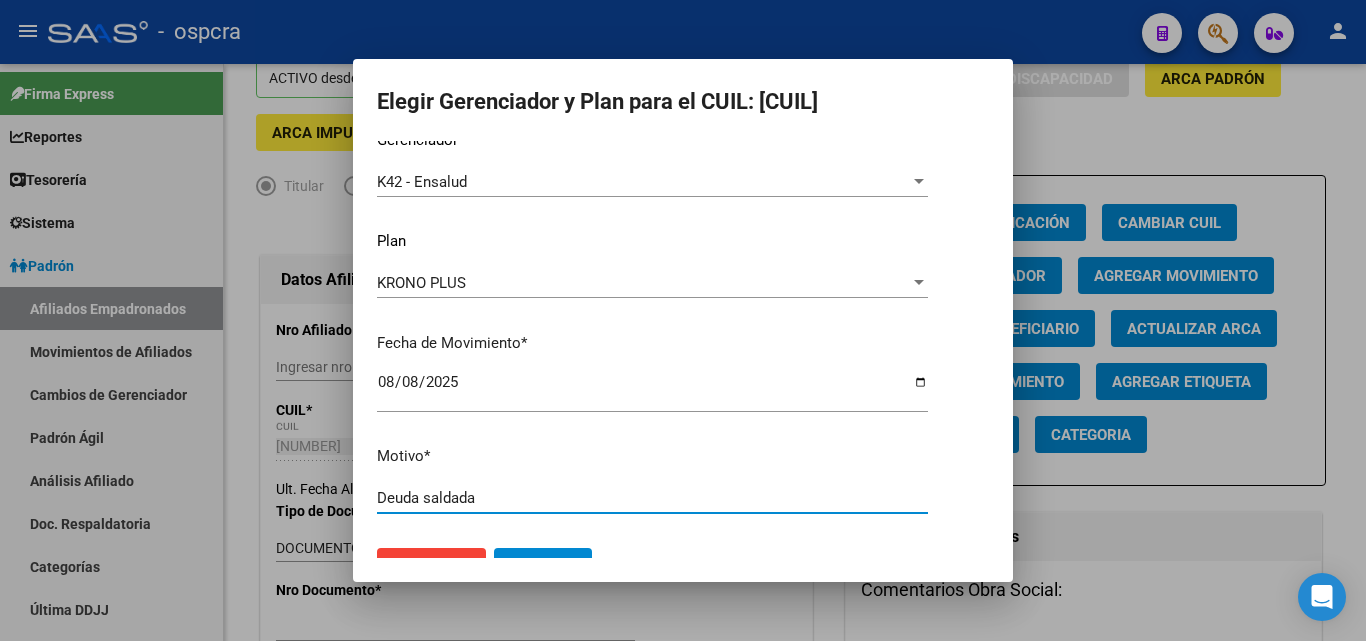 scroll, scrollTop: 69, scrollLeft: 0, axis: vertical 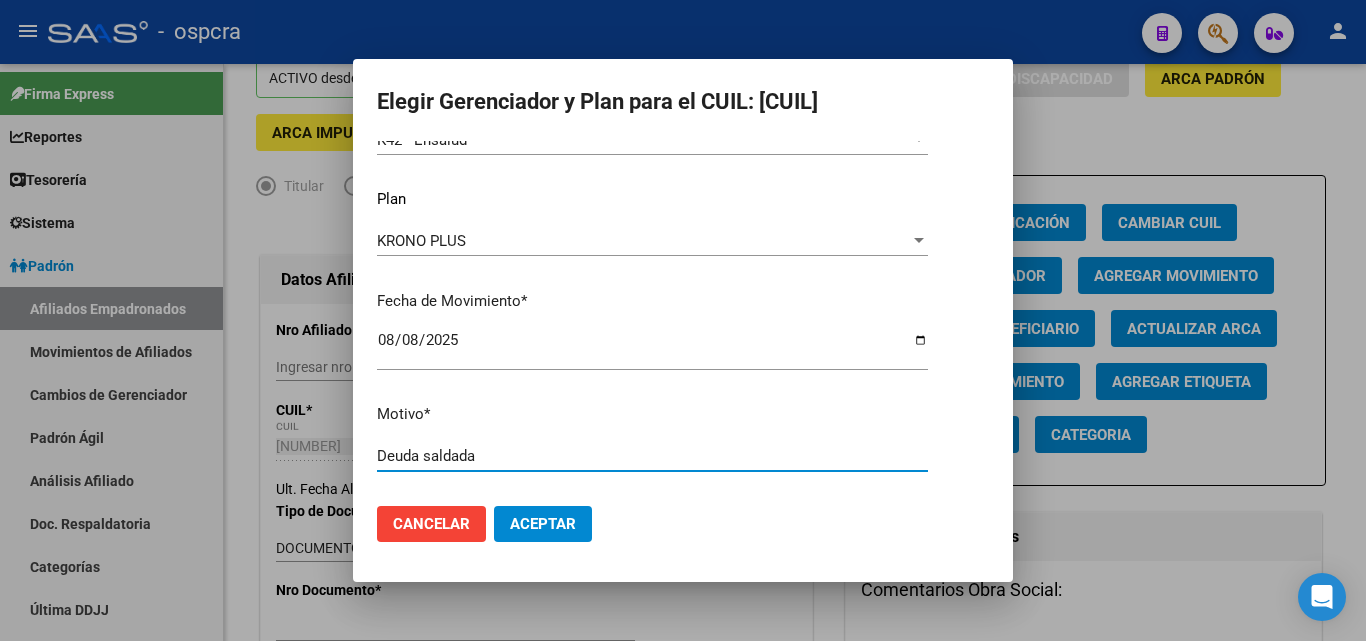 type on "Deuda saldada" 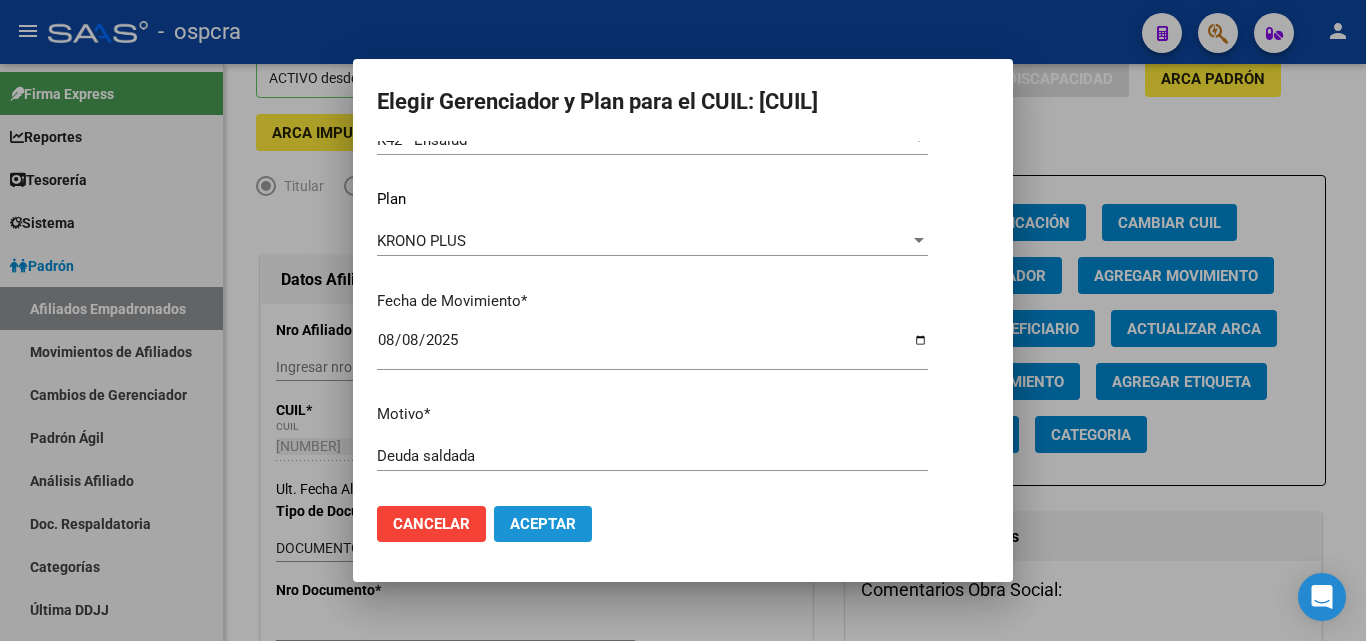 click on "Aceptar" at bounding box center [543, 524] 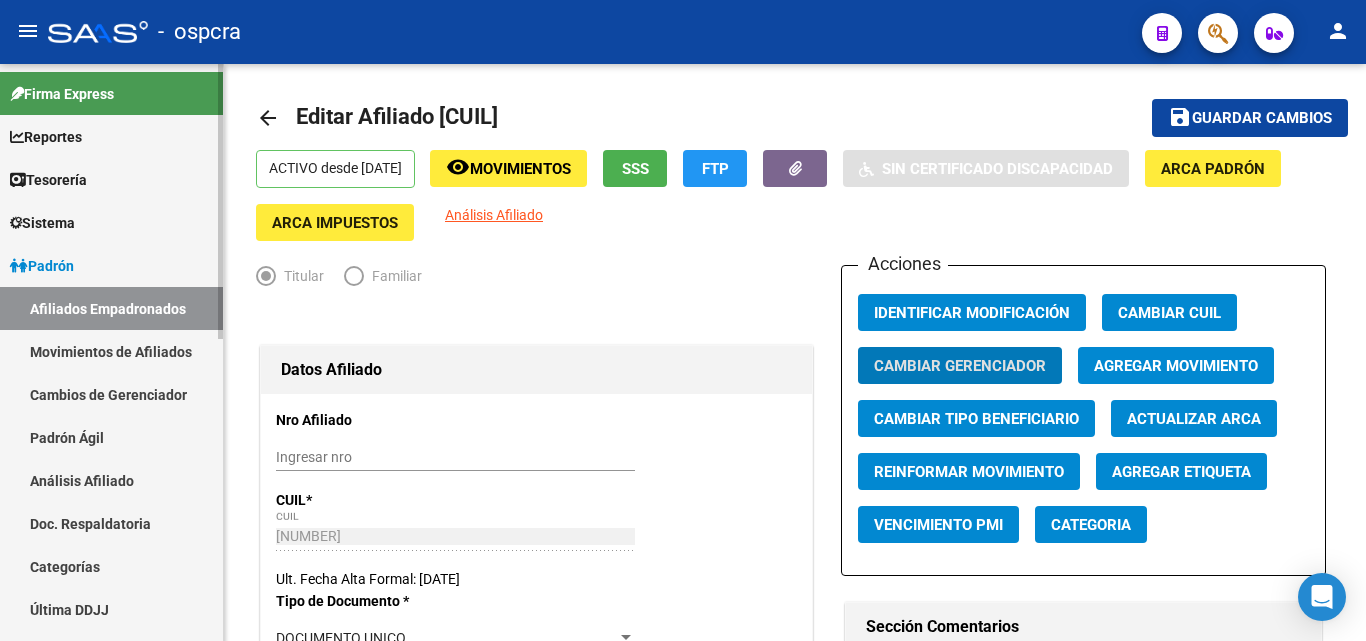 scroll, scrollTop: 0, scrollLeft: 0, axis: both 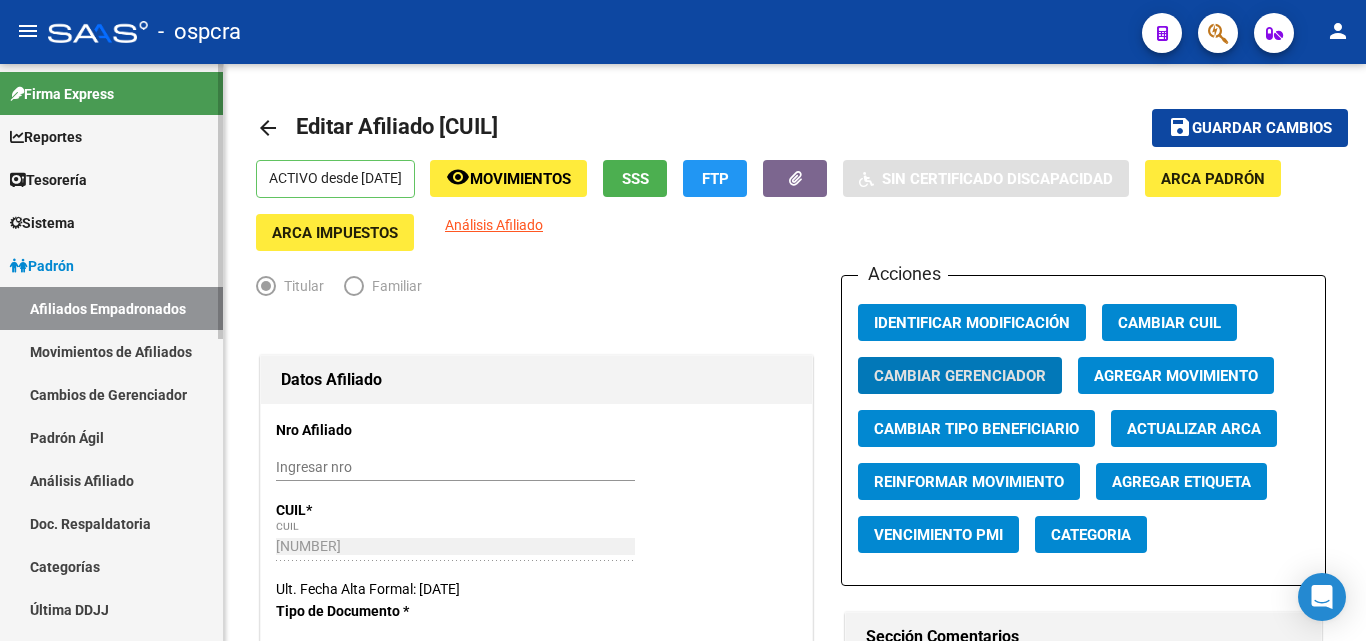click on "Afiliados Empadronados" at bounding box center (111, 308) 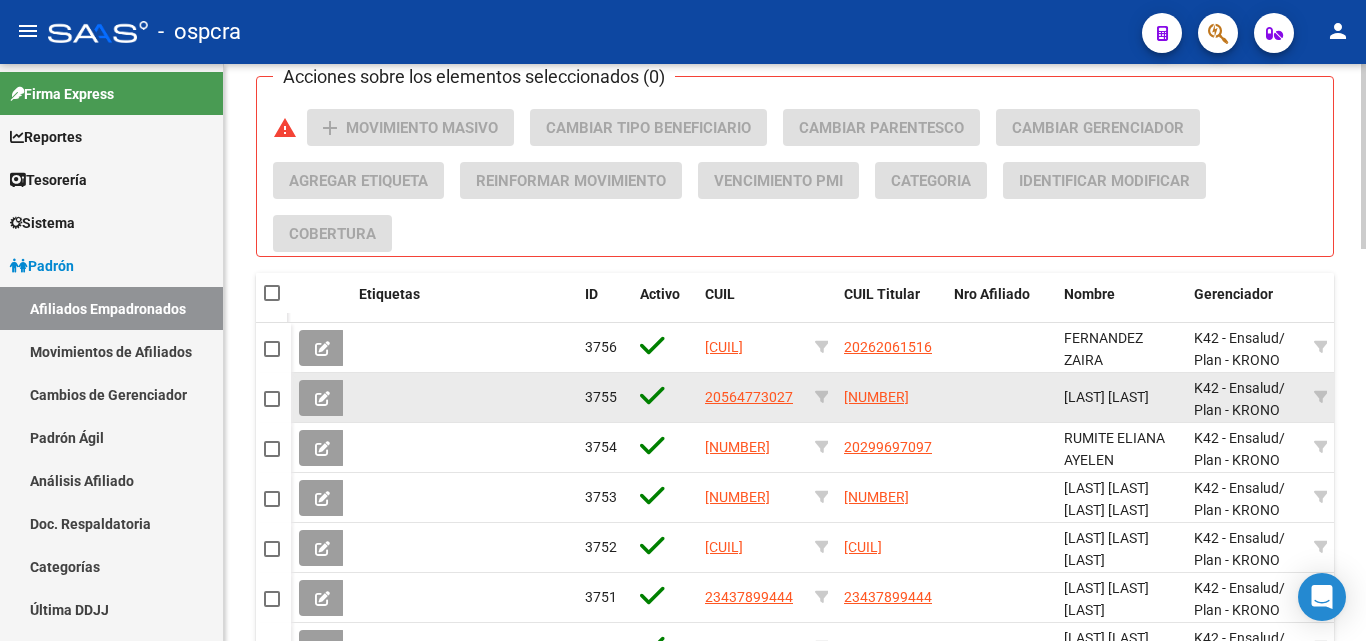 scroll, scrollTop: 1000, scrollLeft: 0, axis: vertical 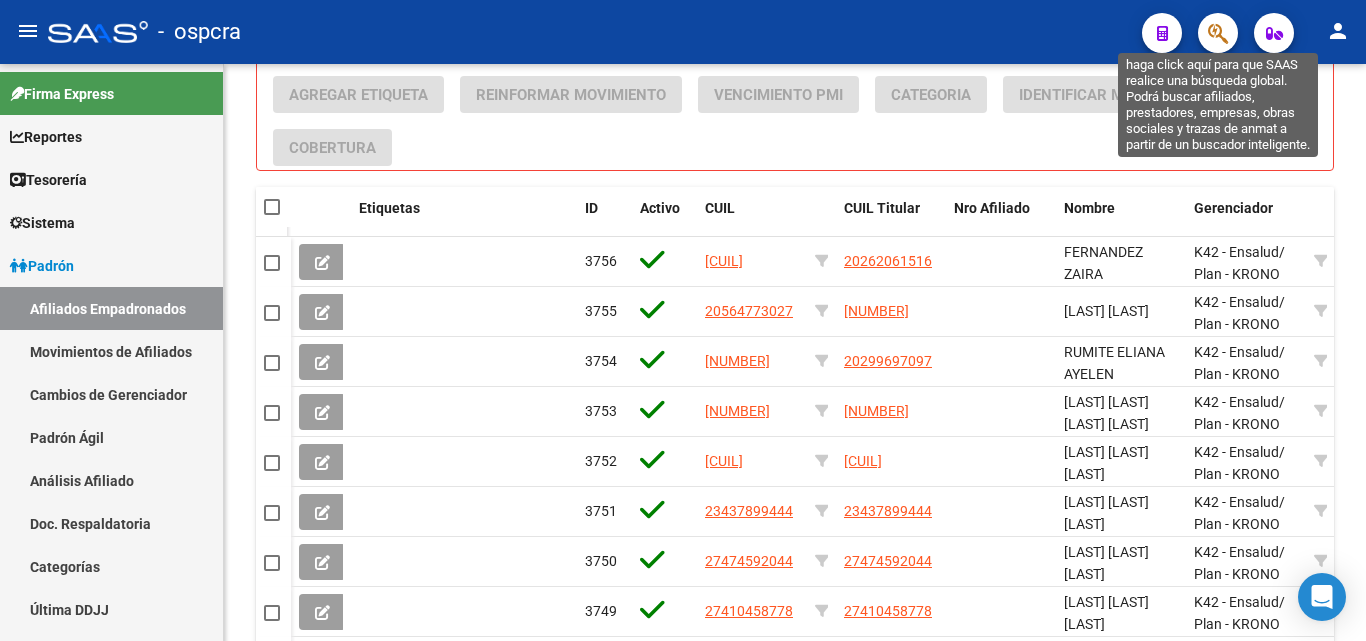 click 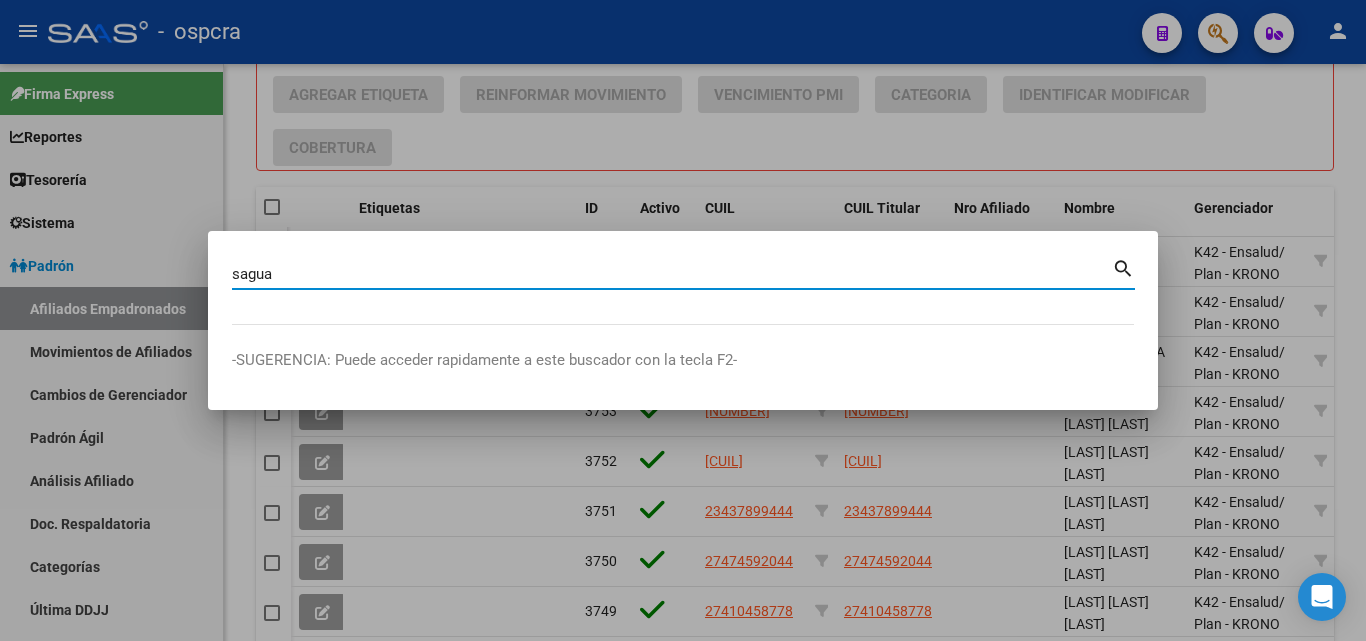 type on "sagua" 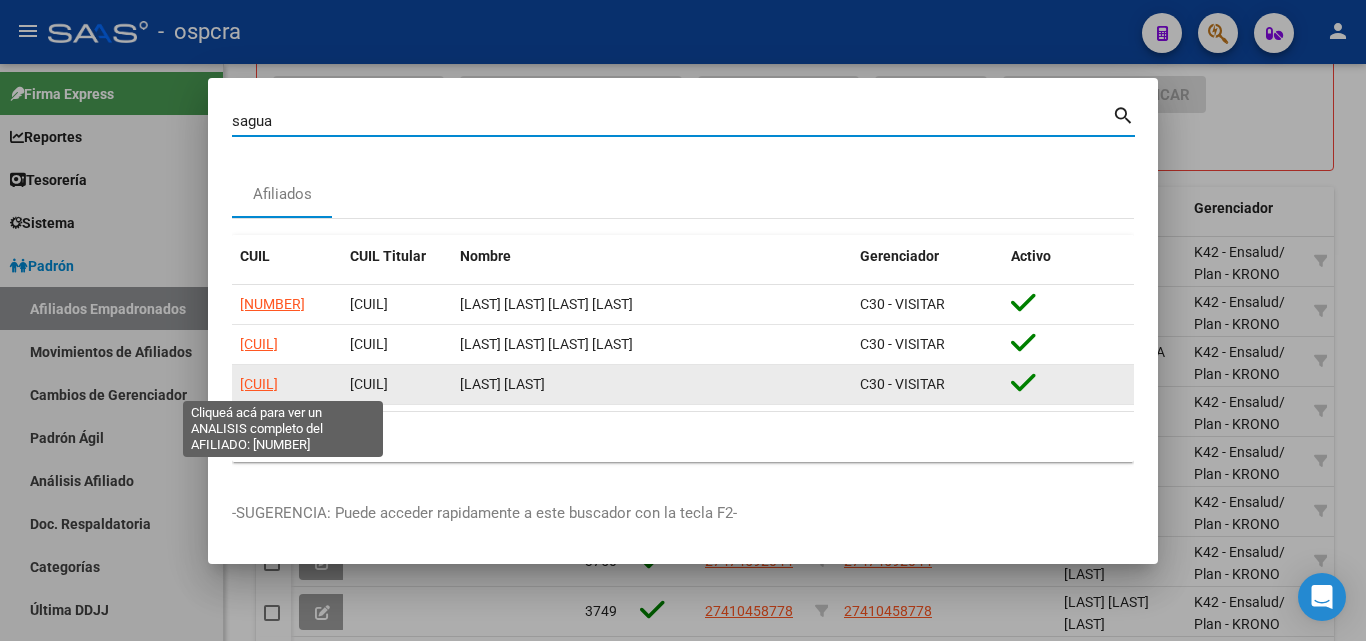 click on "[CUIL]" 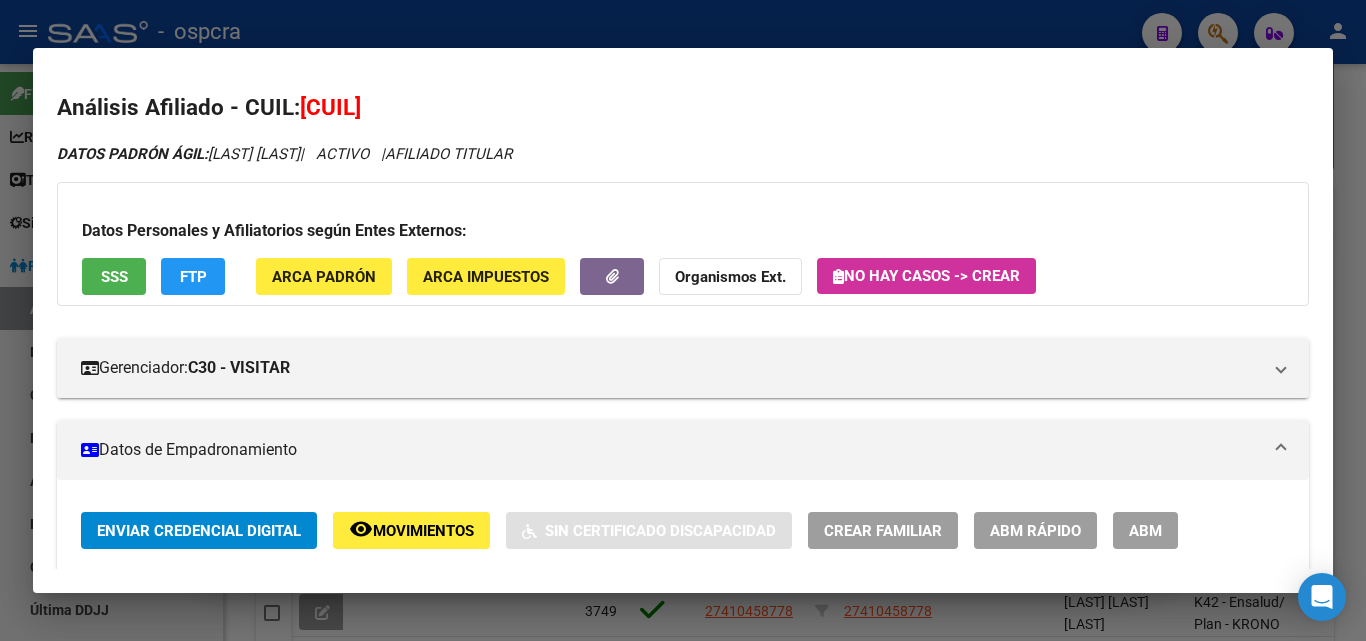 drag, startPoint x: 301, startPoint y: 101, endPoint x: 455, endPoint y: 99, distance: 154.01299 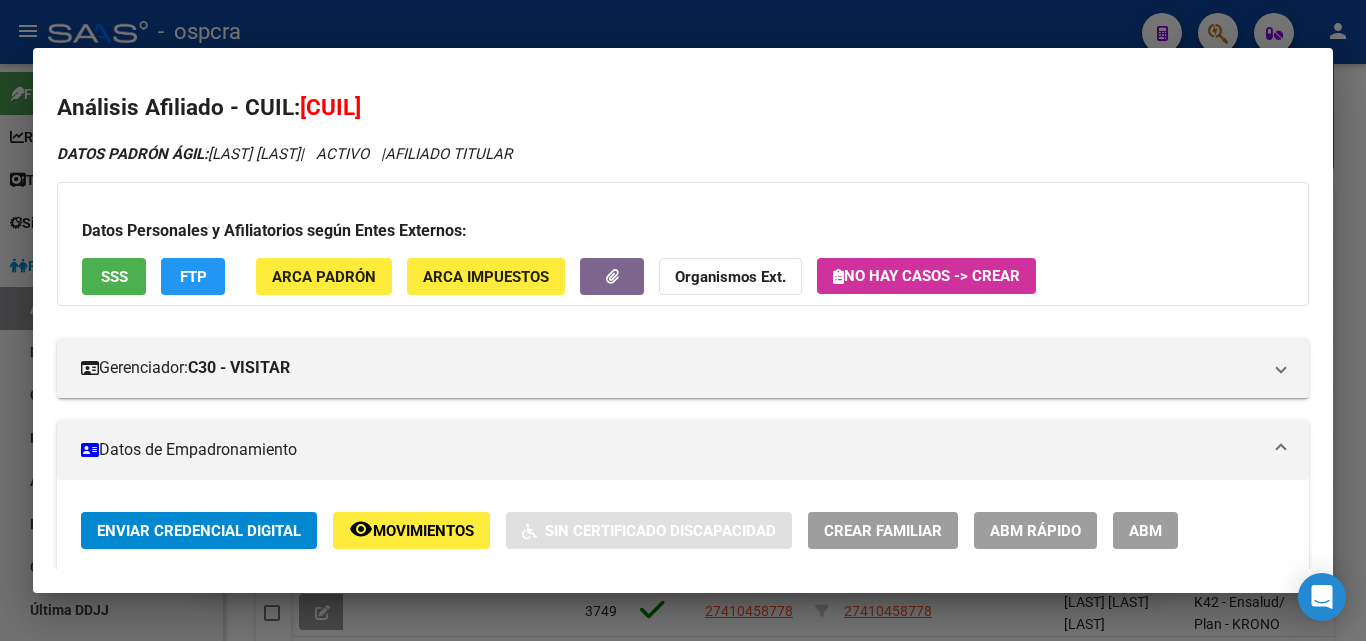 drag, startPoint x: 211, startPoint y: 152, endPoint x: 364, endPoint y: 148, distance: 153.05228 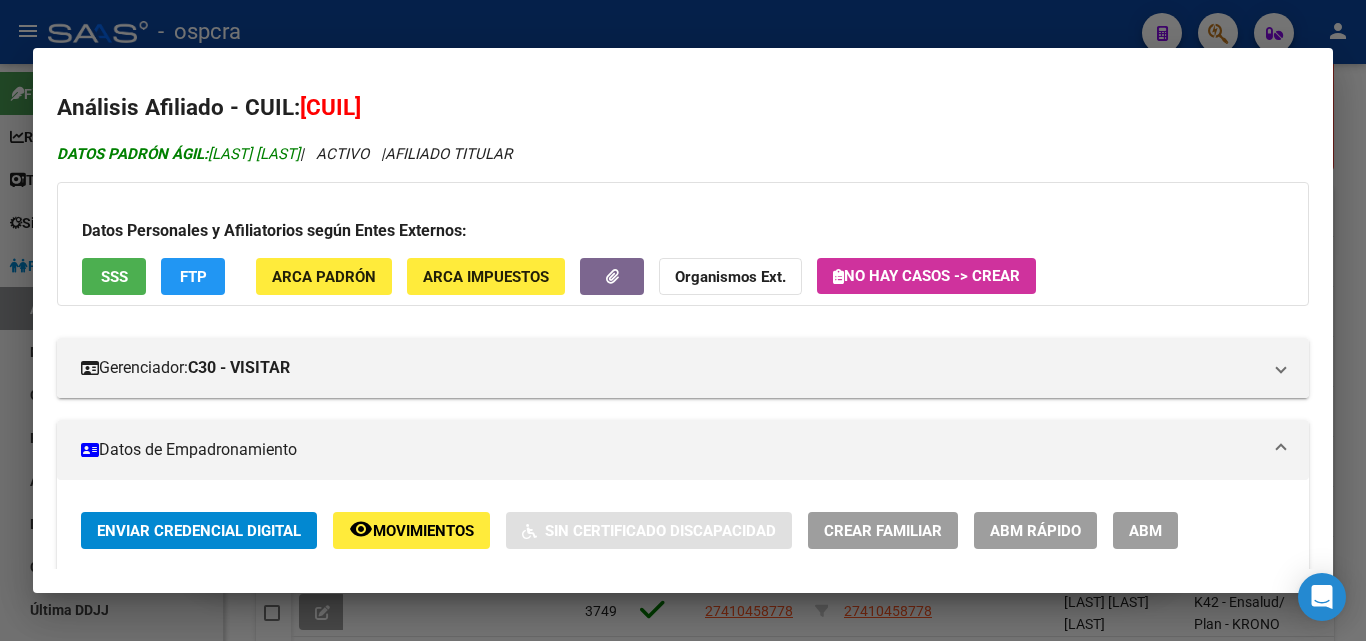 copy on "[LAST] [LAST]" 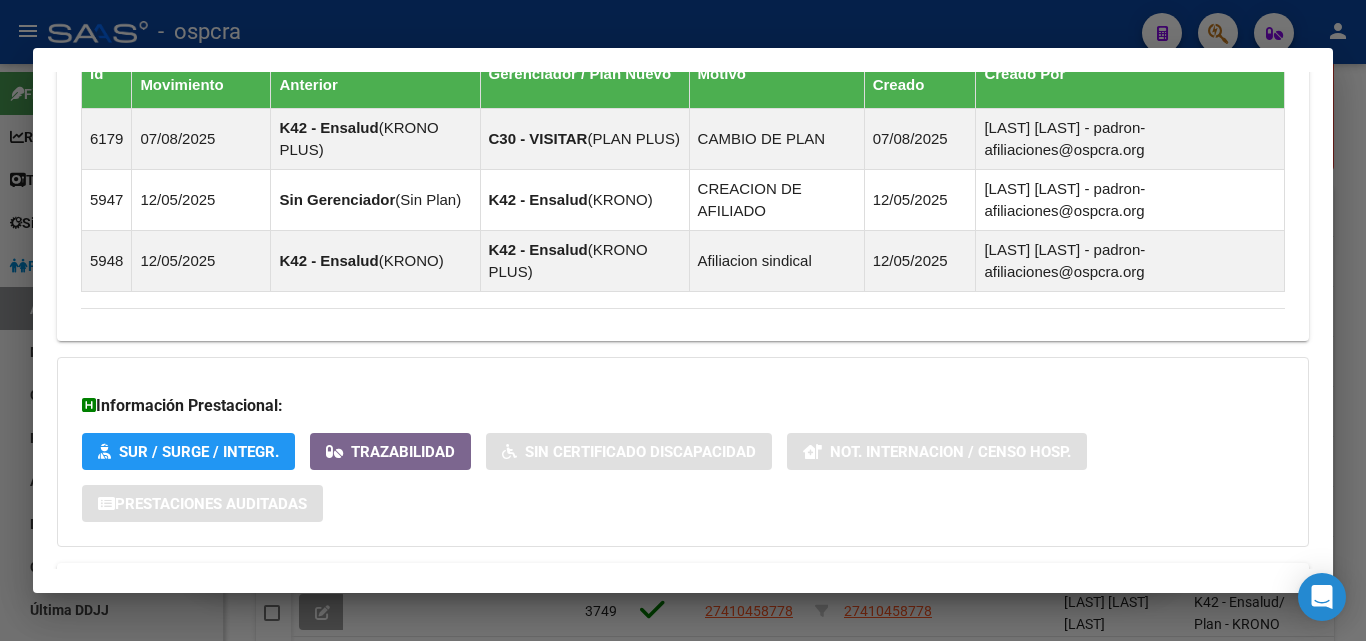 scroll, scrollTop: 1444, scrollLeft: 0, axis: vertical 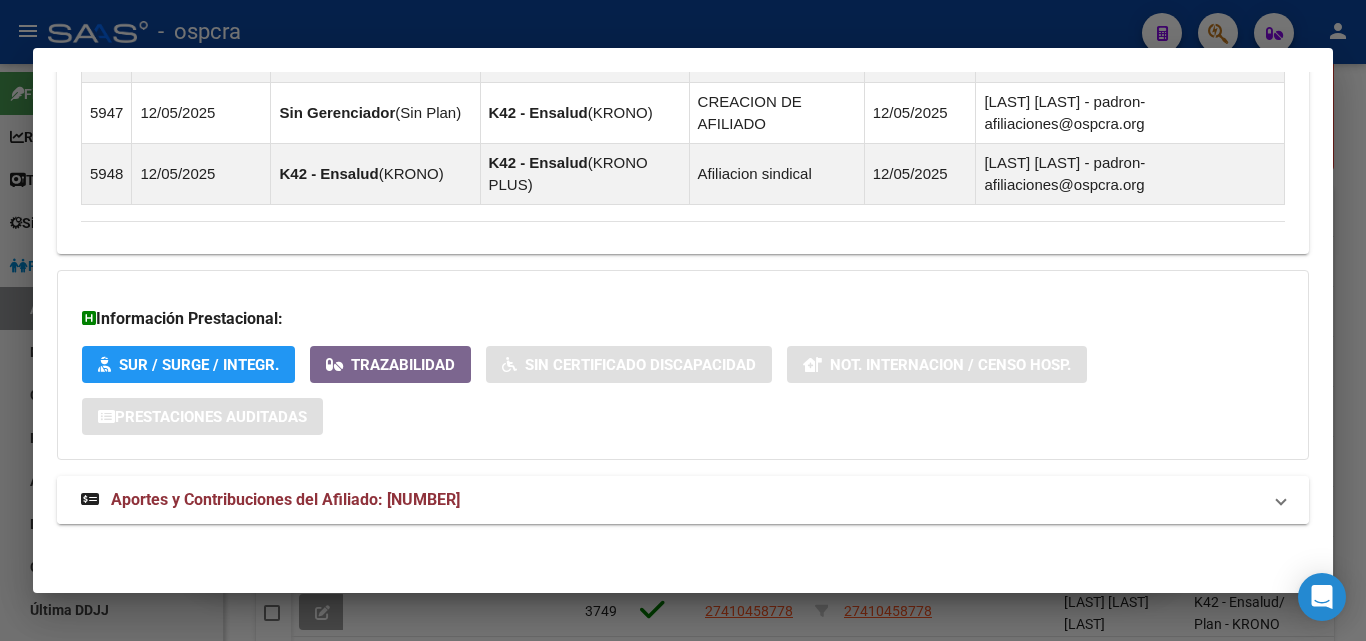 click on "Aportes y Contribuciones del Afiliado: [NUMBER]" at bounding box center [285, 499] 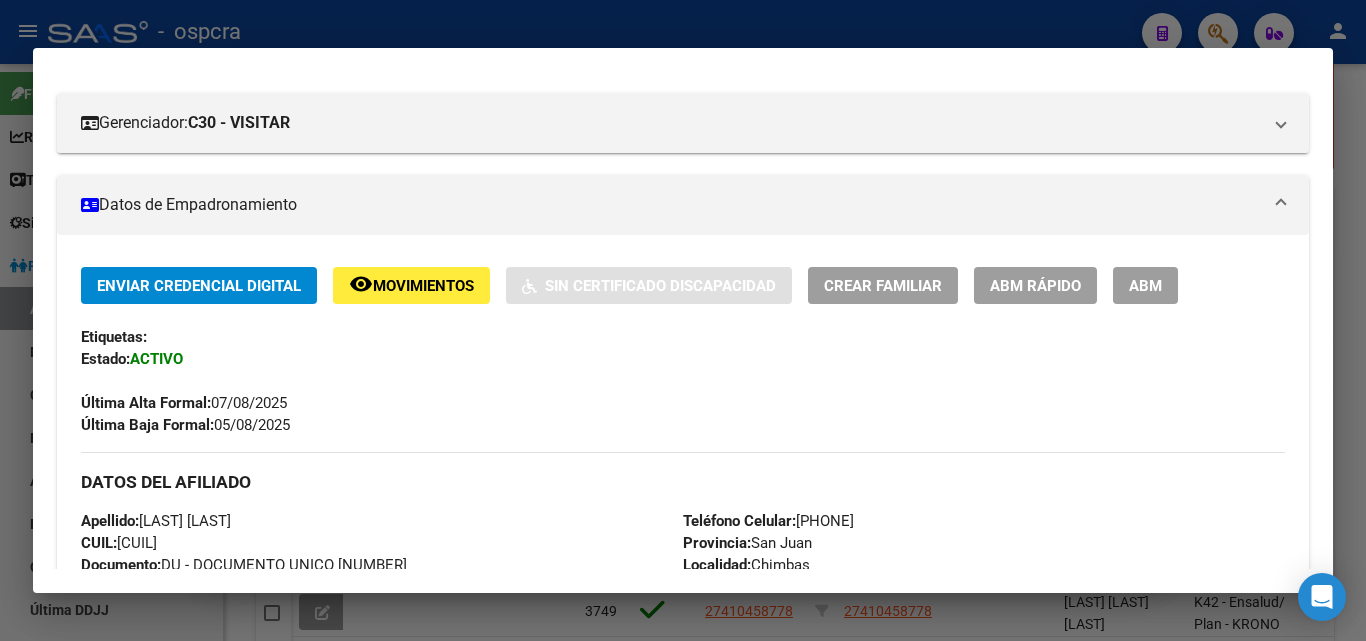 scroll, scrollTop: 244, scrollLeft: 0, axis: vertical 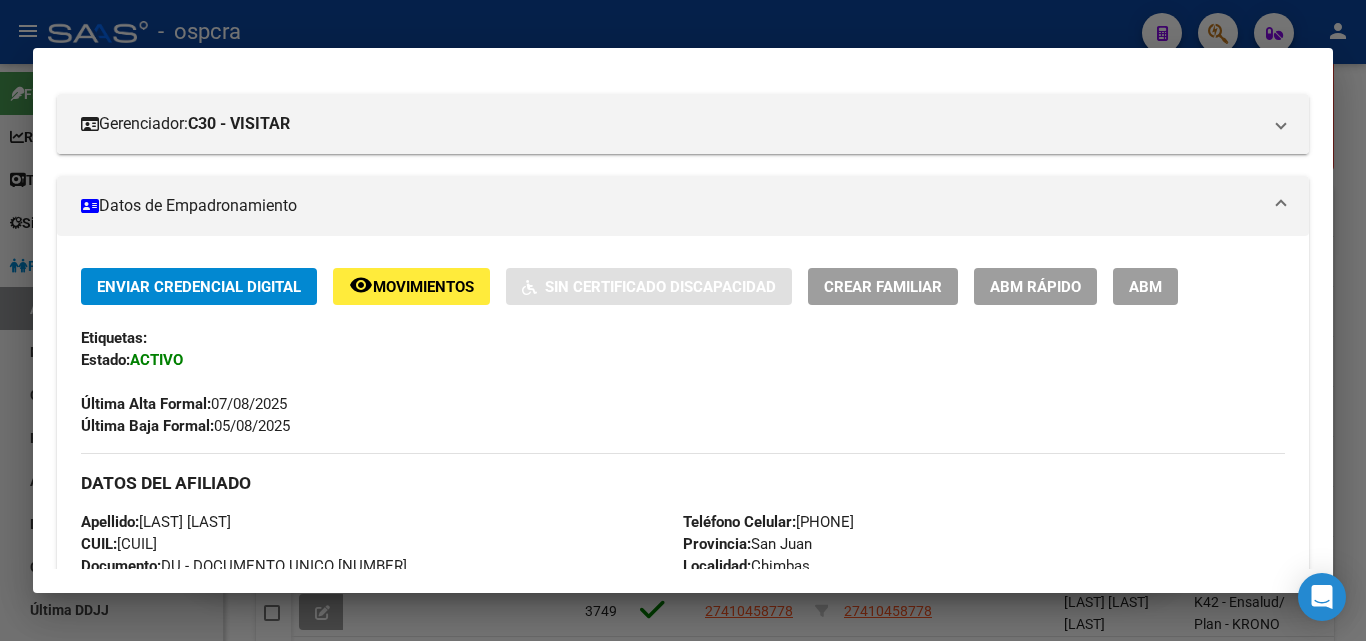 click on "ABM" at bounding box center (1145, 287) 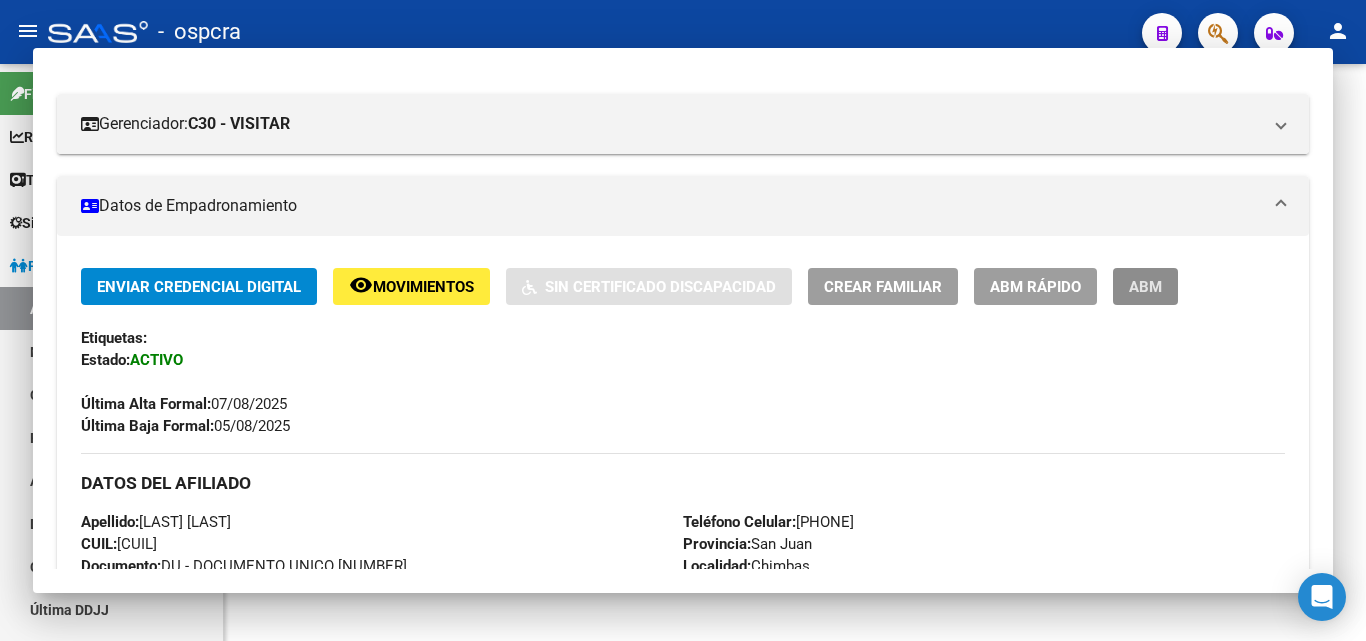 scroll, scrollTop: 0, scrollLeft: 0, axis: both 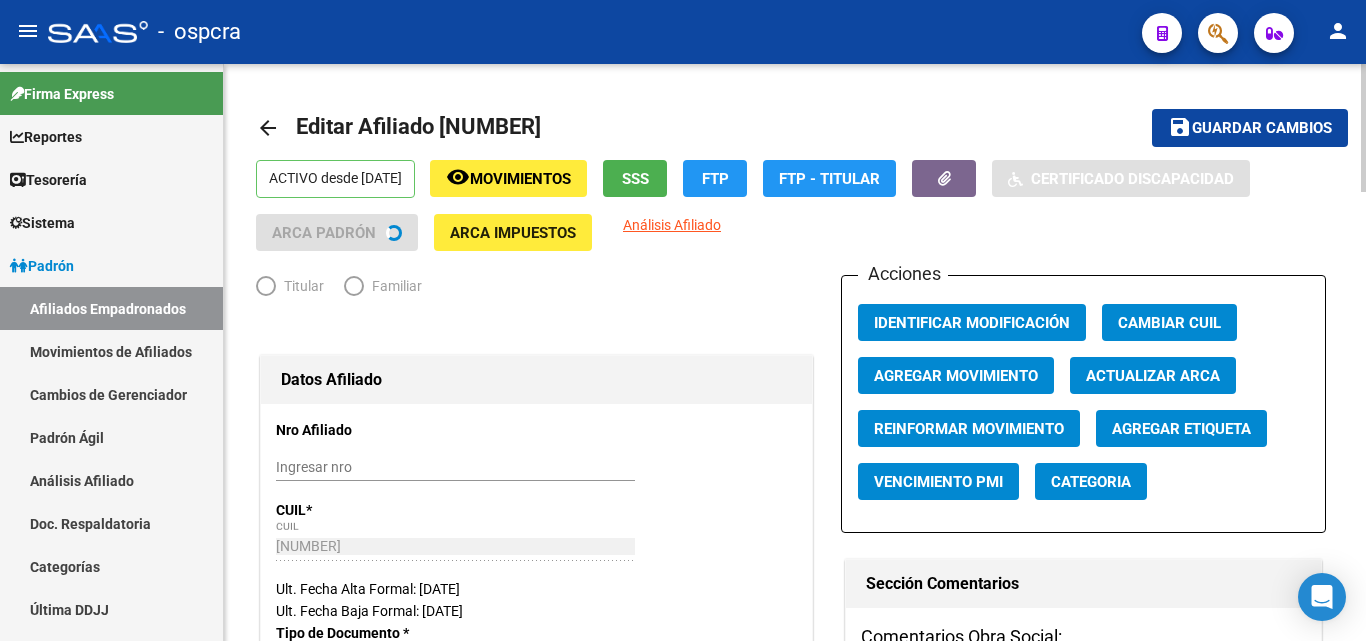 radio on "true" 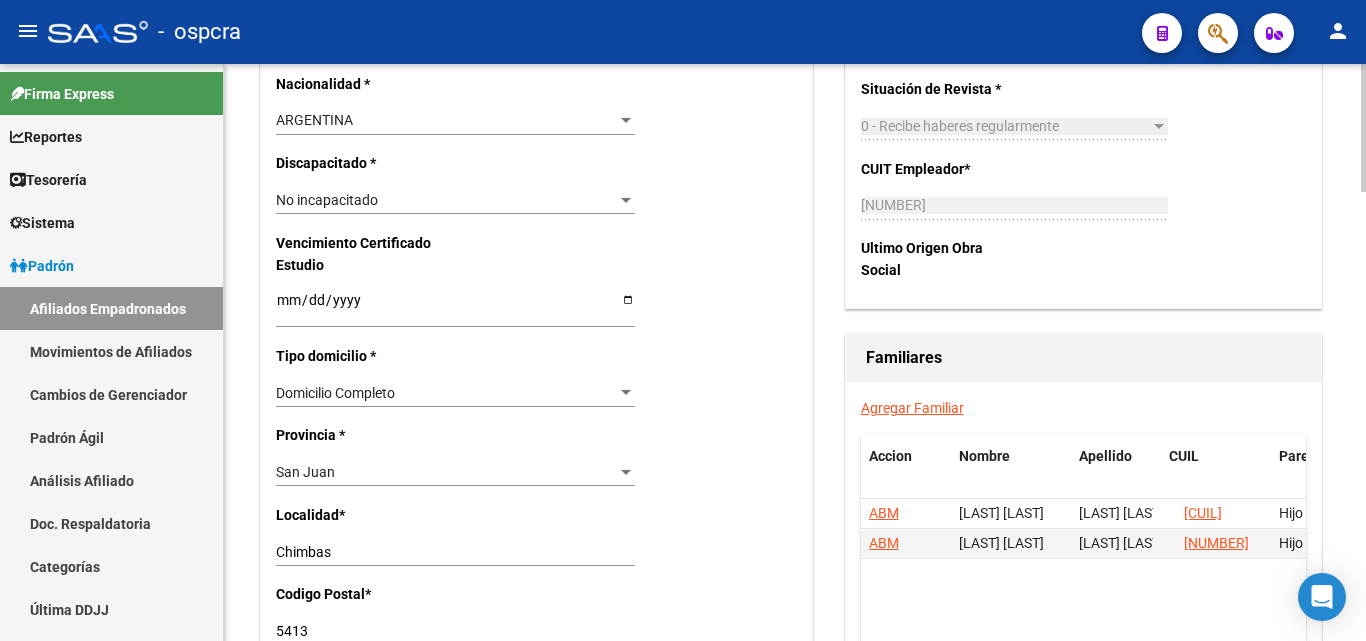 scroll, scrollTop: 1200, scrollLeft: 0, axis: vertical 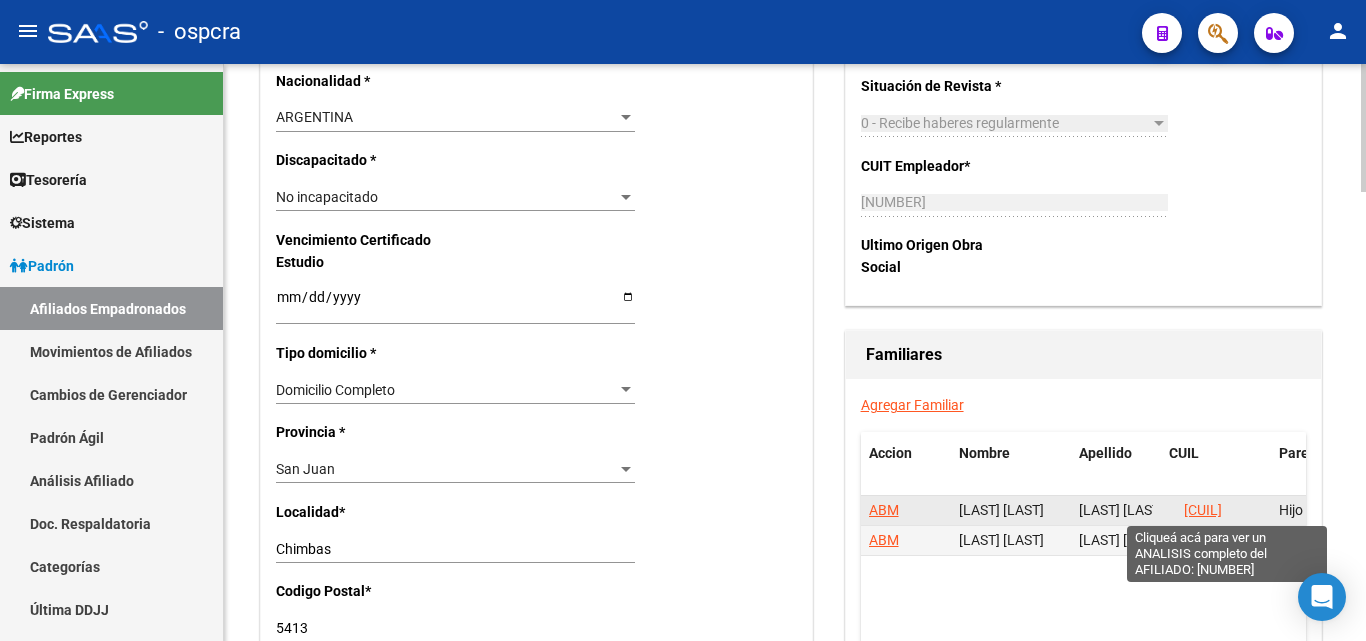 click on "[CUIL]" 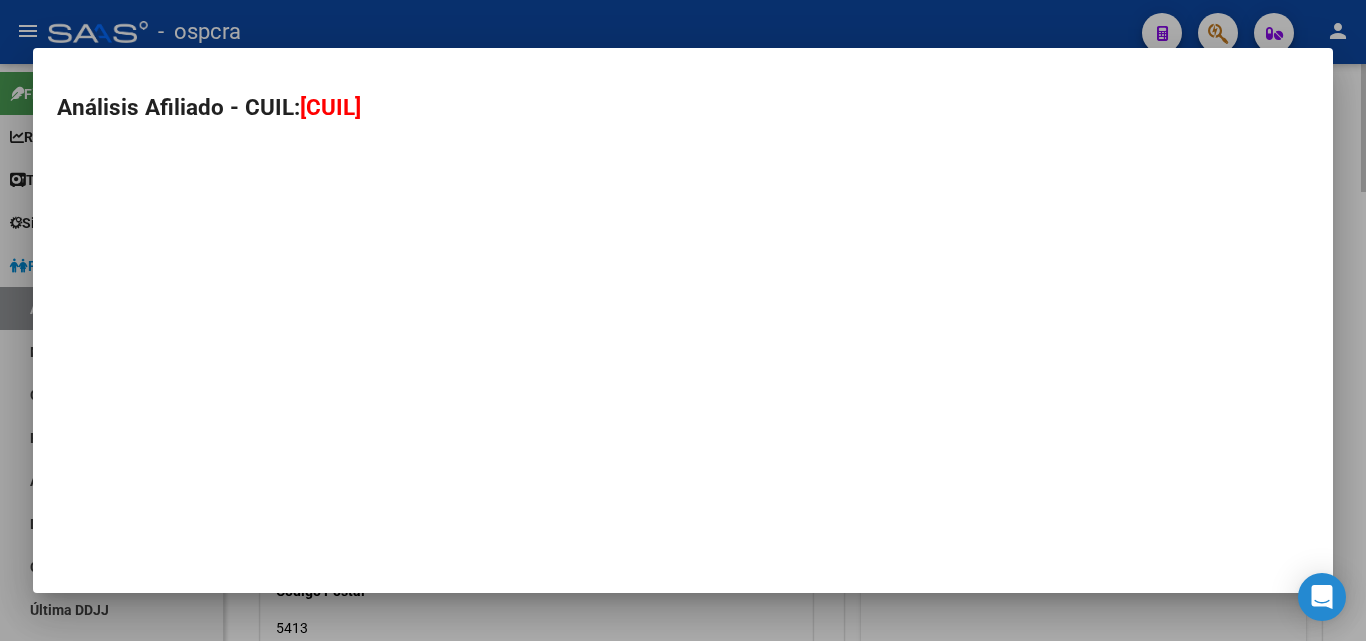 type on "[CUIL]" 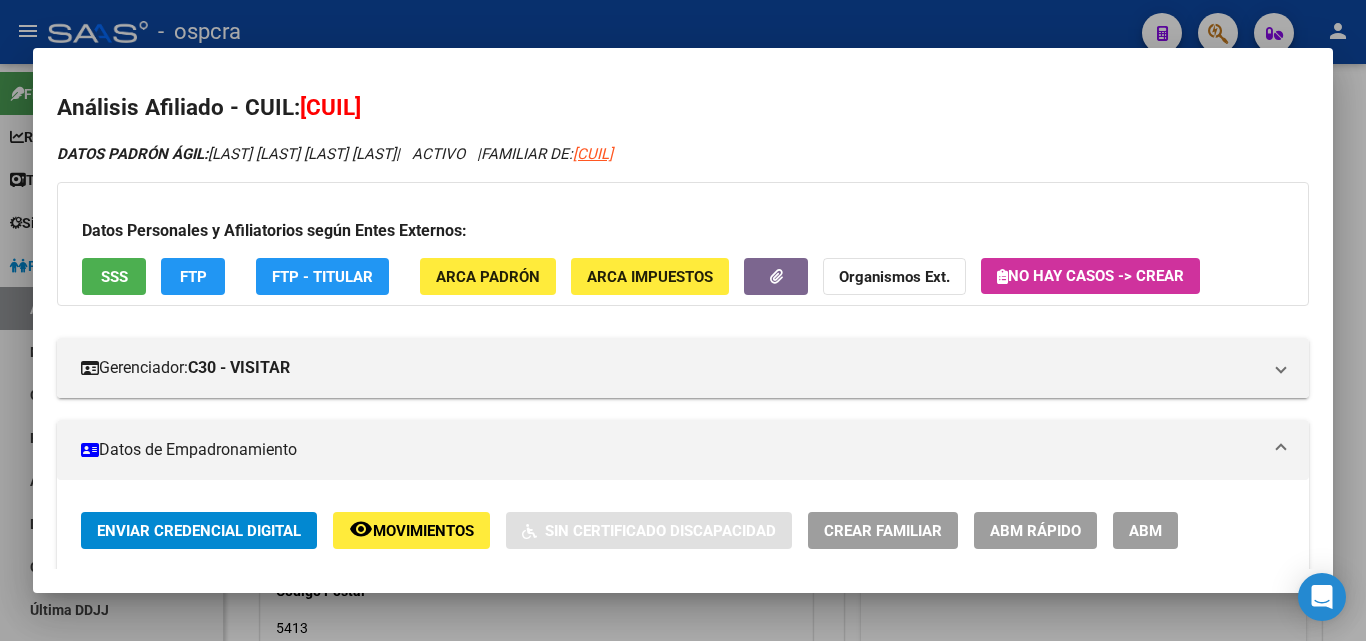 drag, startPoint x: 302, startPoint y: 100, endPoint x: 468, endPoint y: 103, distance: 166.0271 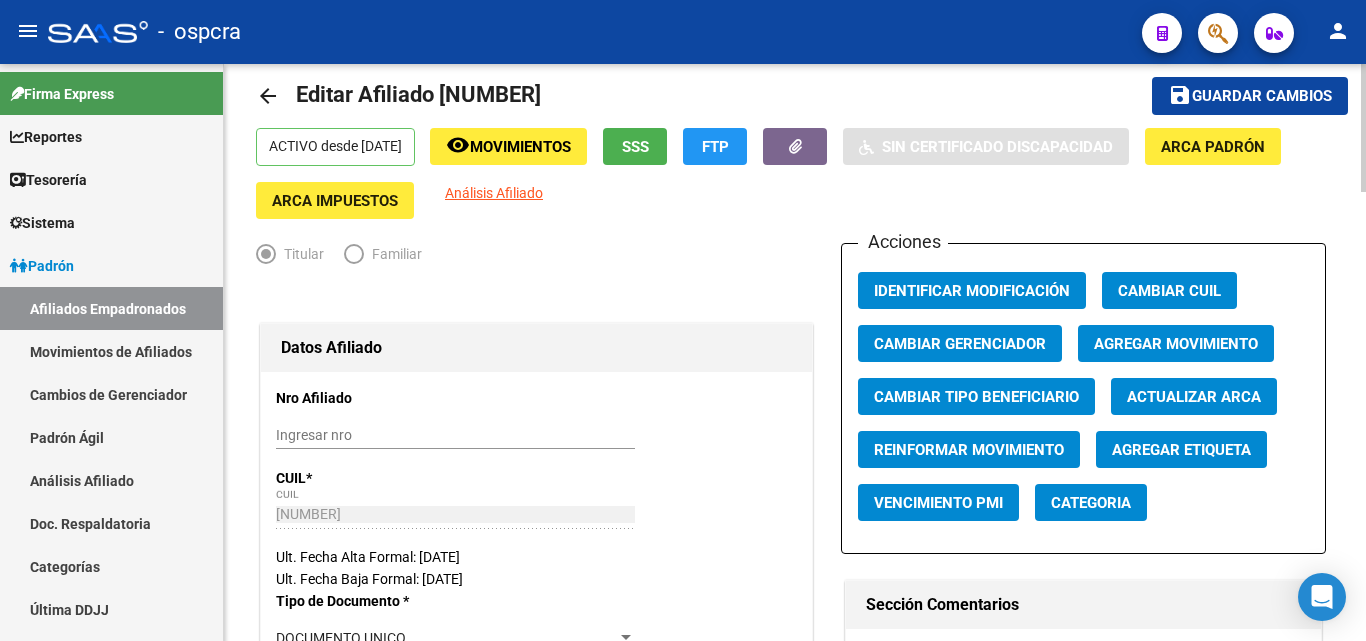scroll, scrollTop: 0, scrollLeft: 0, axis: both 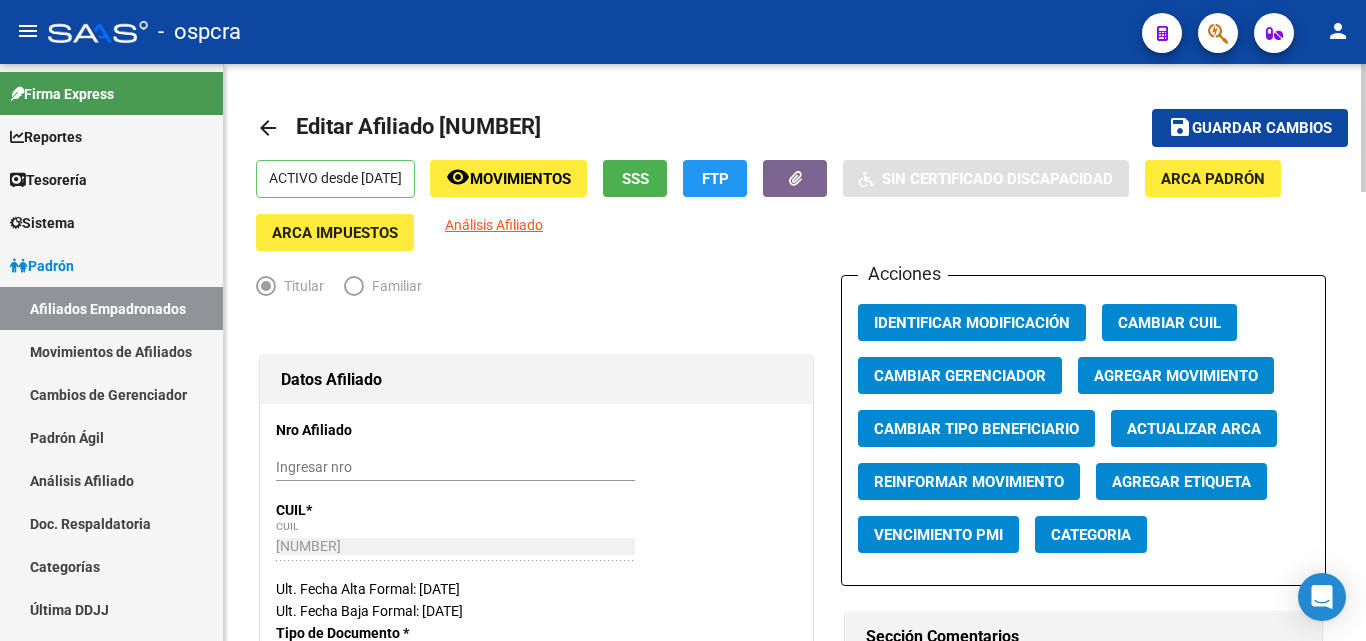 click on "arrow_back" 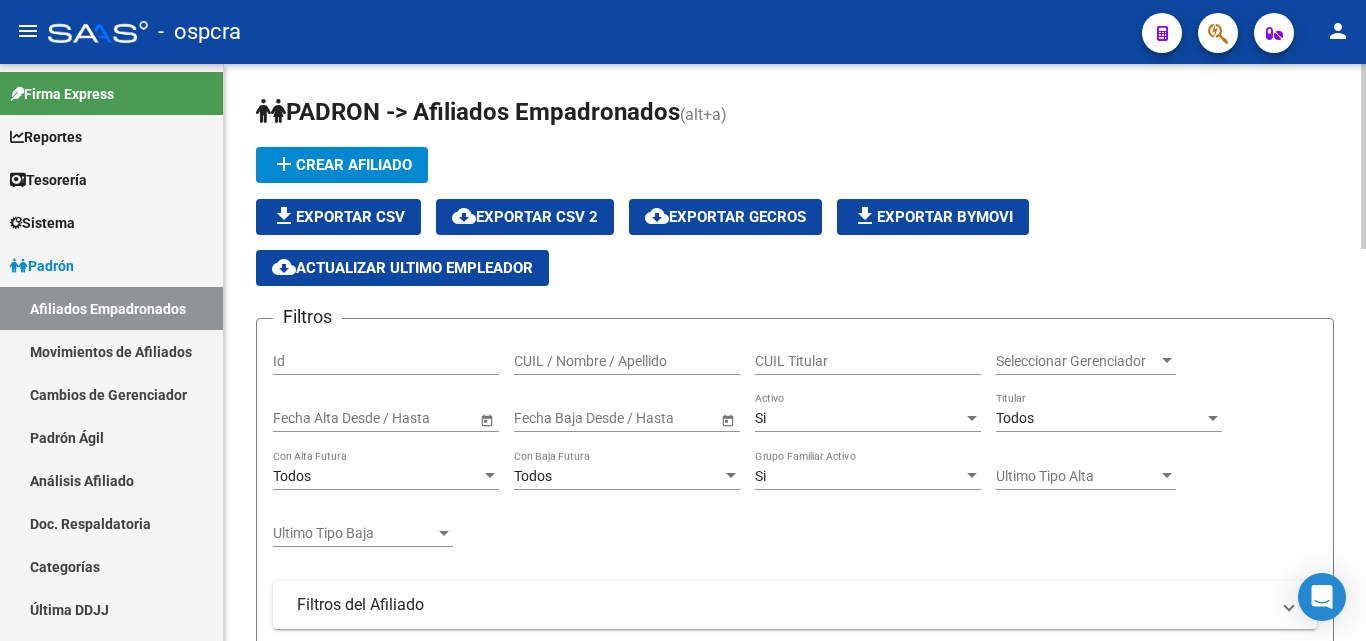 click on "Seleccionar Gerenciador" at bounding box center (1077, 361) 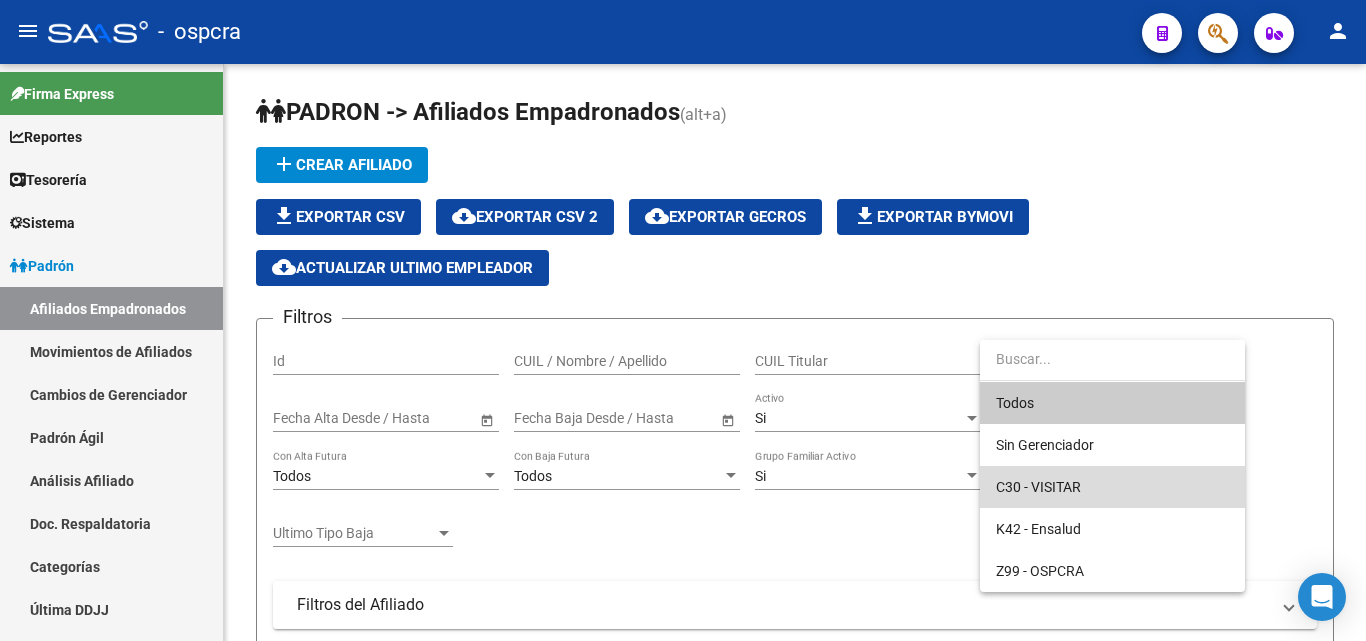 click on "C30 - VISITAR" at bounding box center [1112, 487] 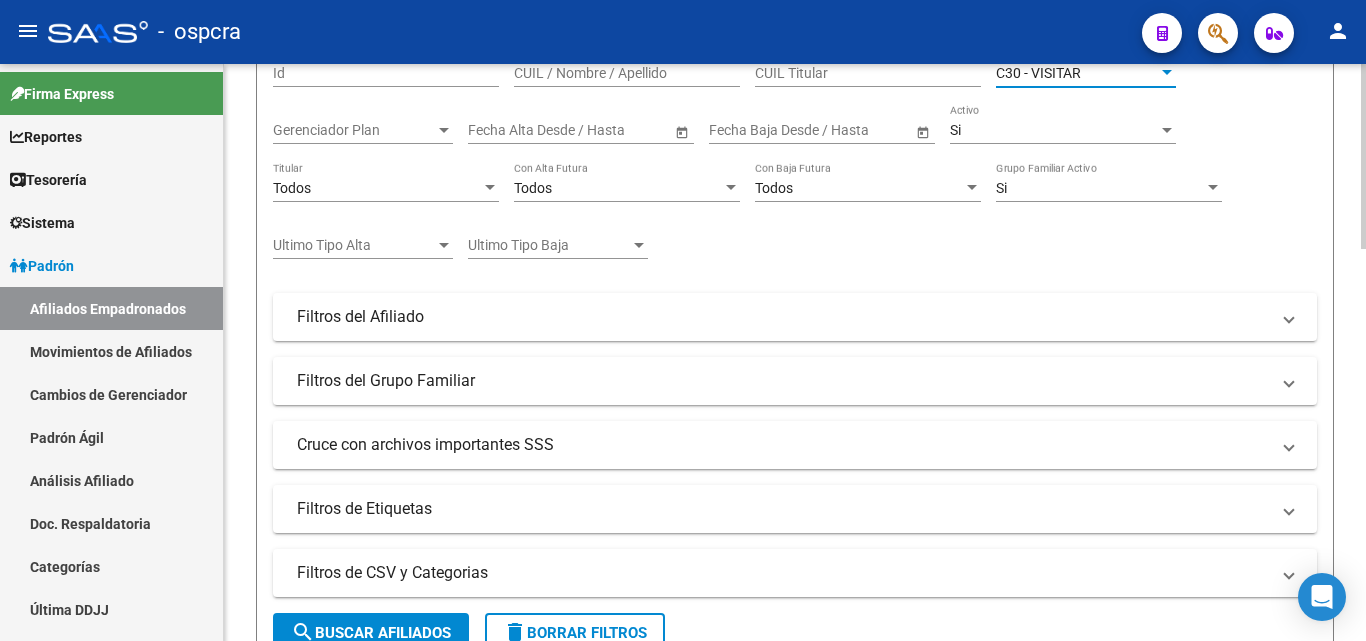 scroll, scrollTop: 300, scrollLeft: 0, axis: vertical 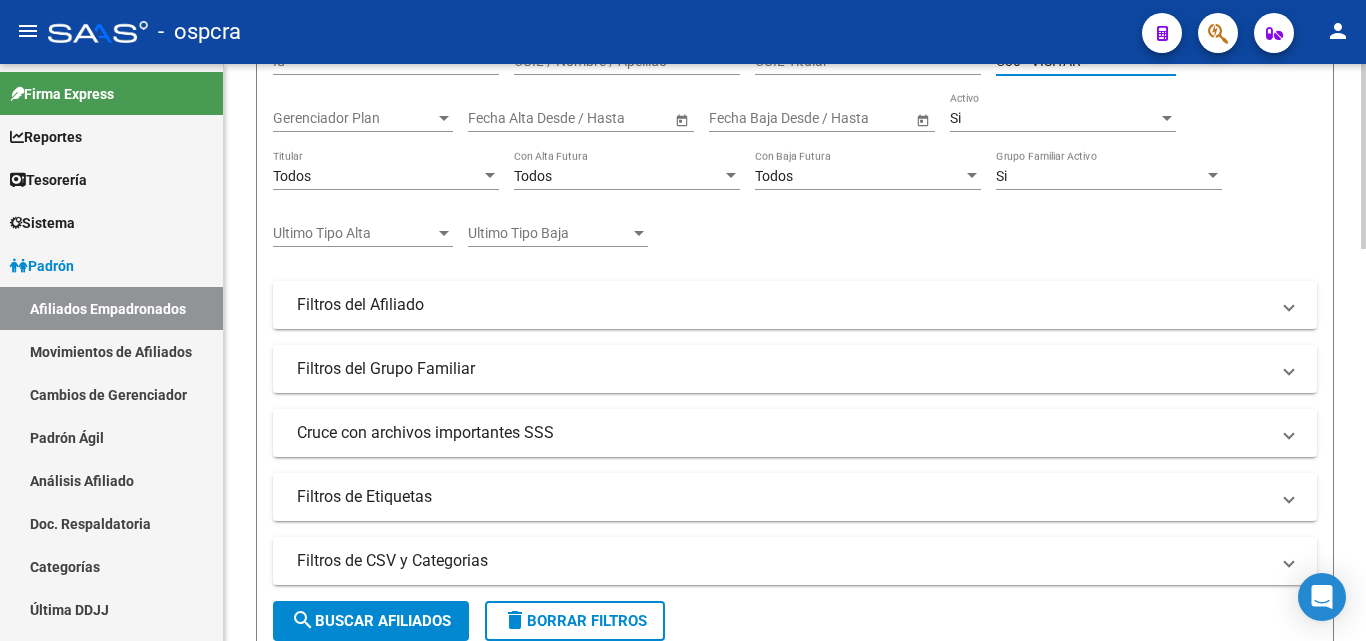click on "search  Buscar Afiliados" 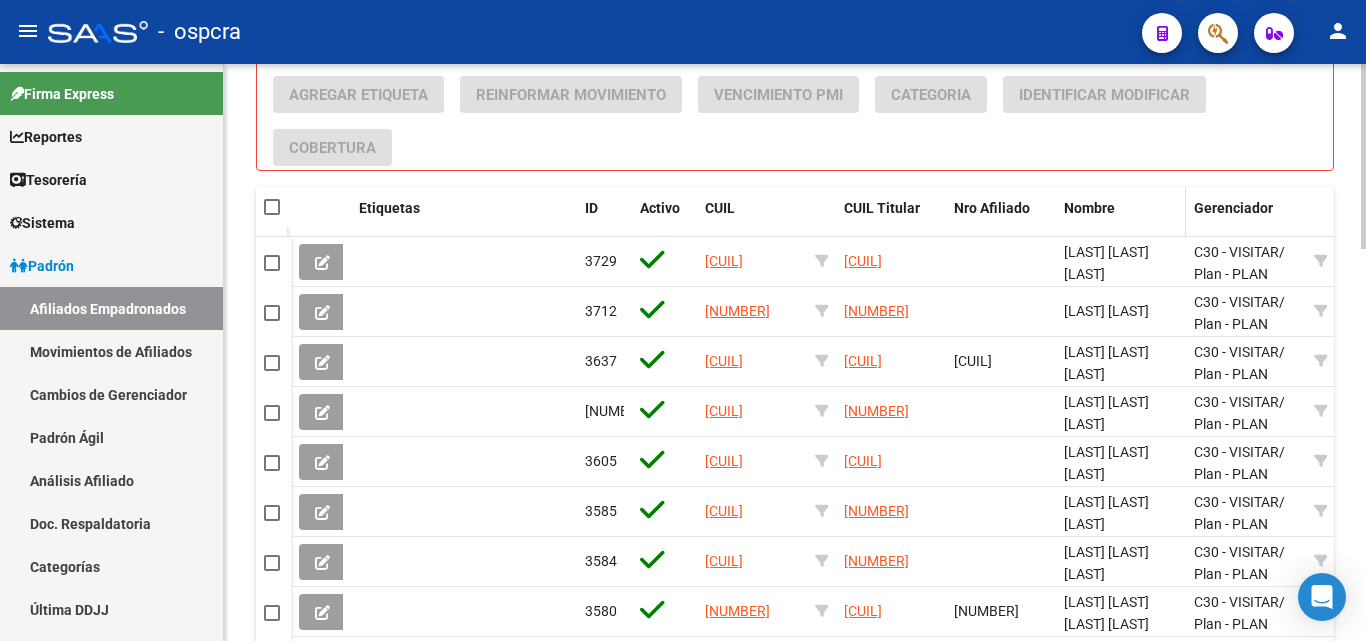 scroll, scrollTop: 800, scrollLeft: 0, axis: vertical 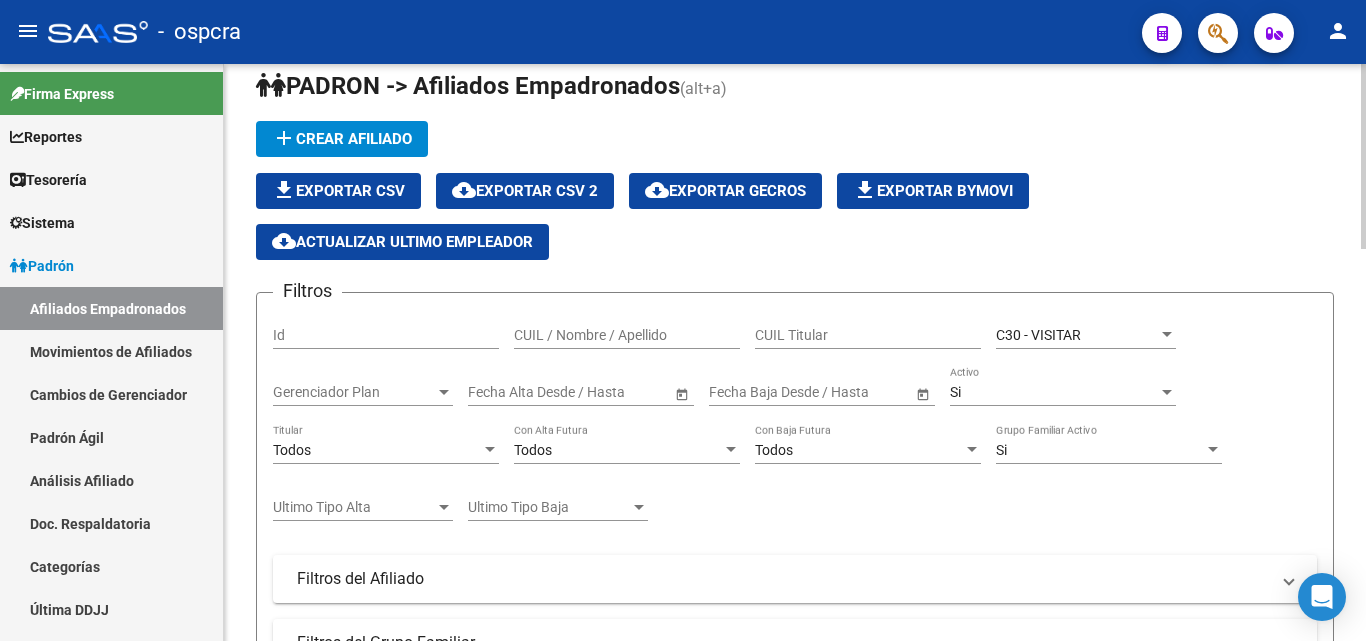 click on "cloud_download  Exportar CSV 2" 